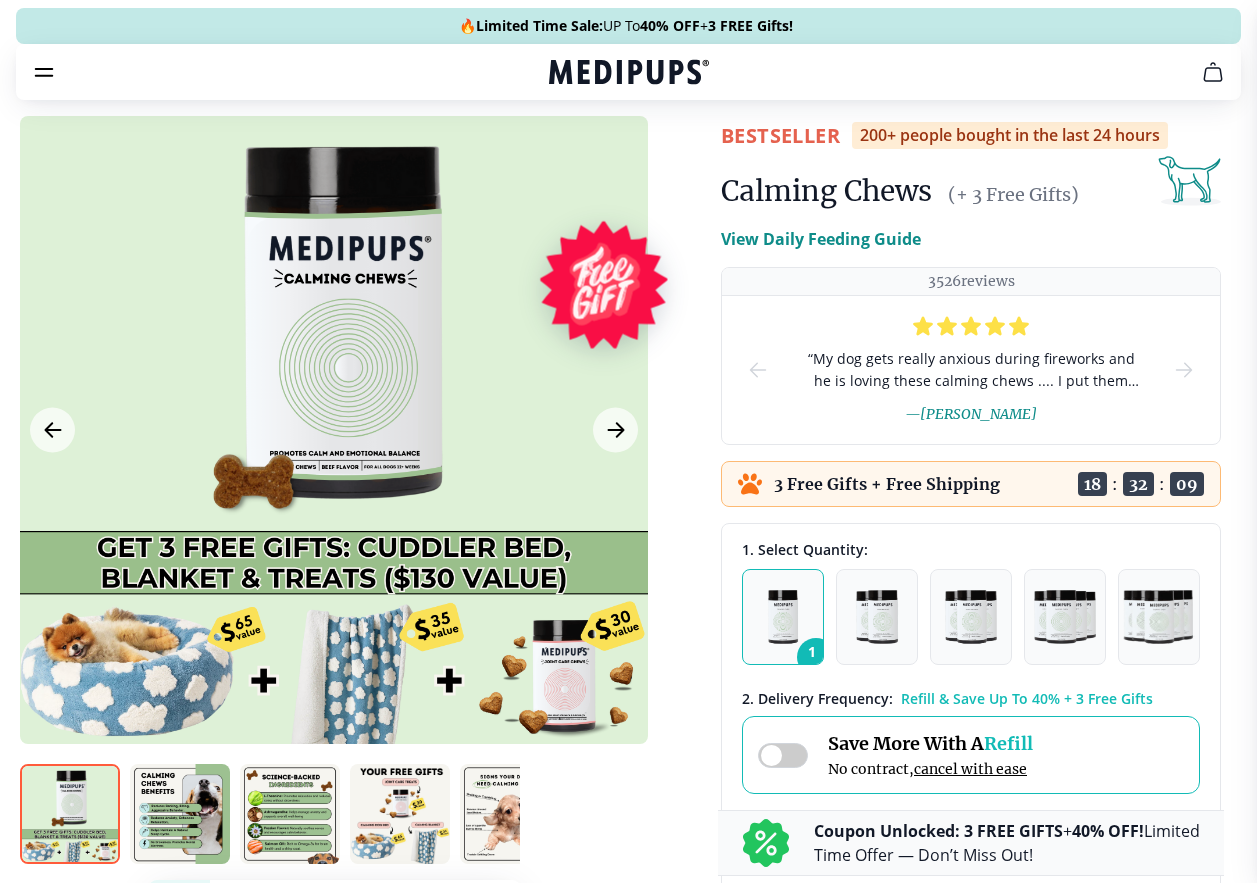 scroll, scrollTop: 0, scrollLeft: 0, axis: both 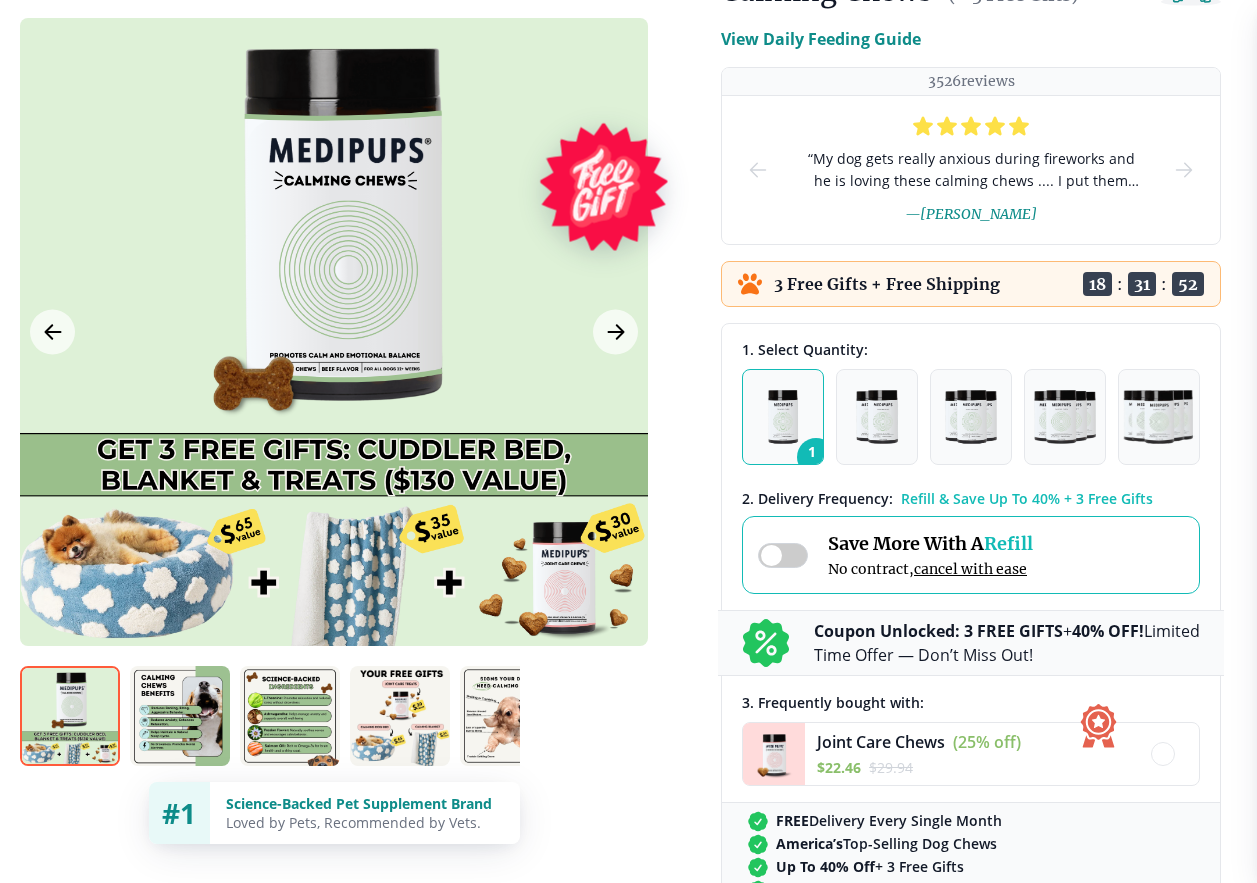 click at bounding box center (180, 716) 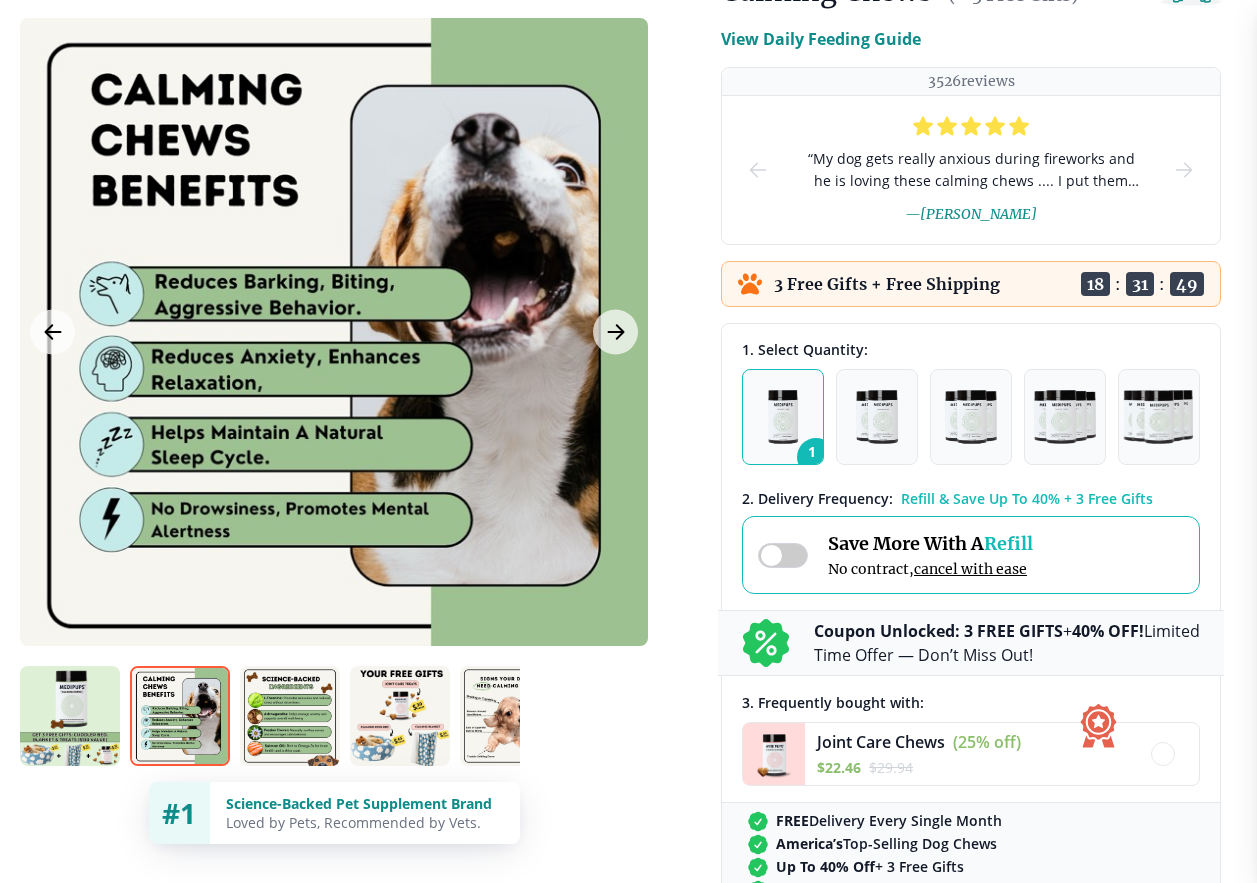 click at bounding box center [290, 716] 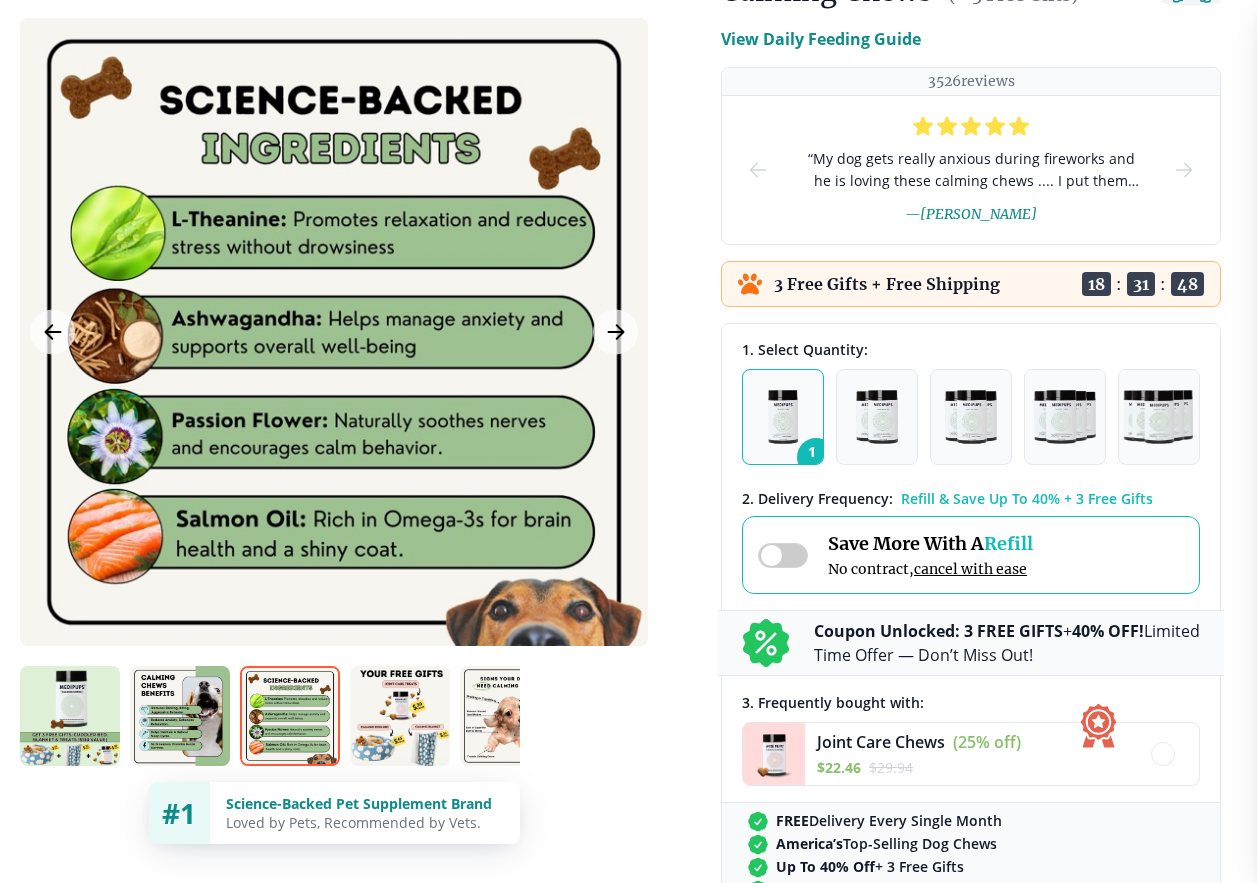 click at bounding box center (400, 716) 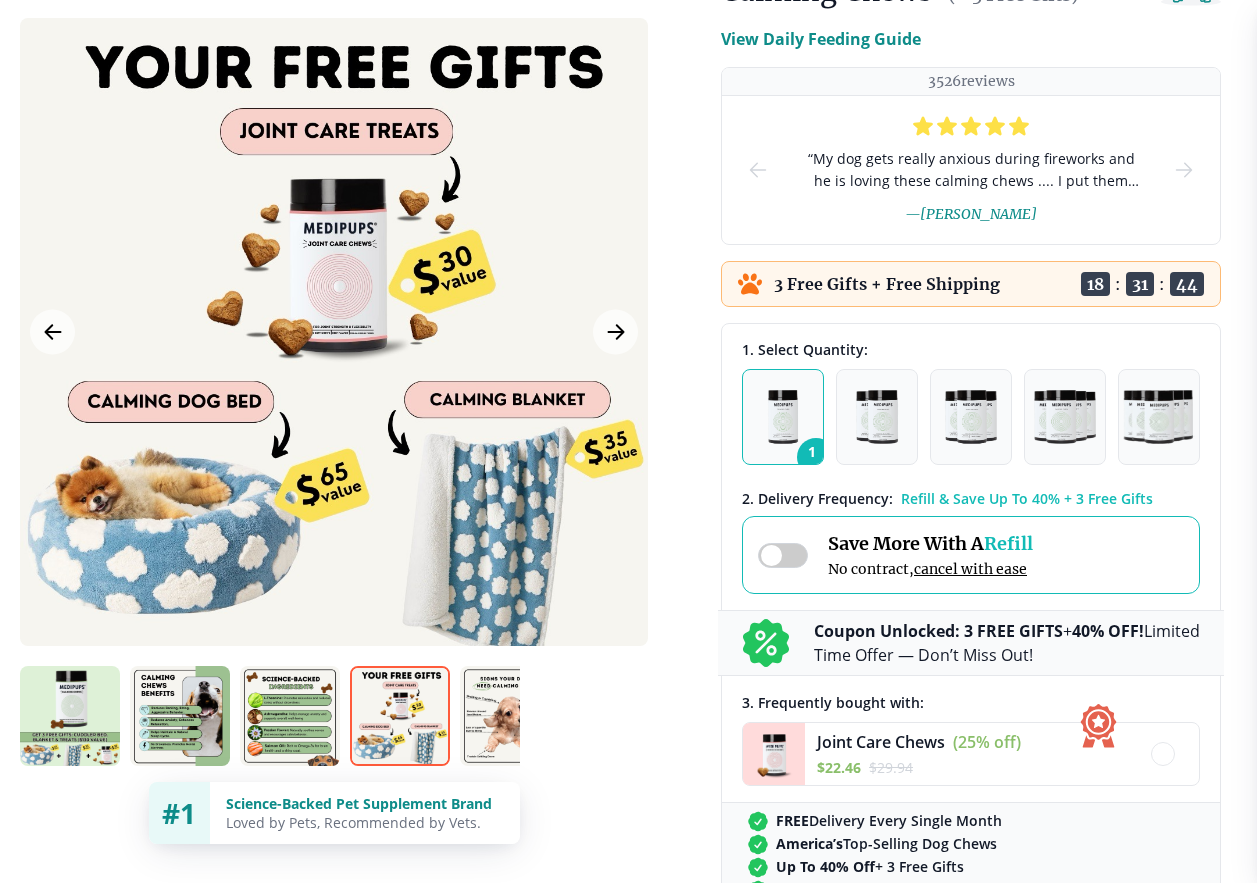 click at bounding box center [510, 716] 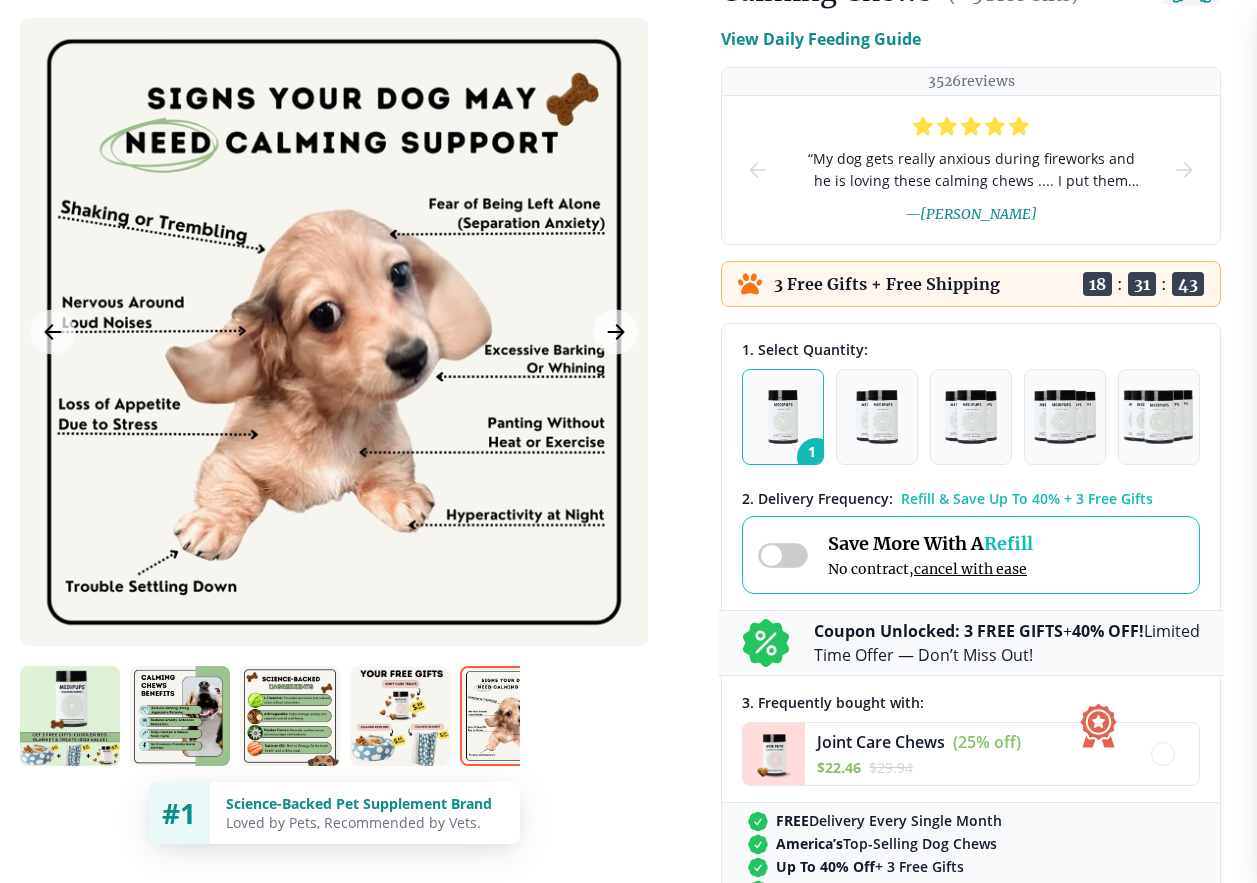 click at bounding box center [400, 716] 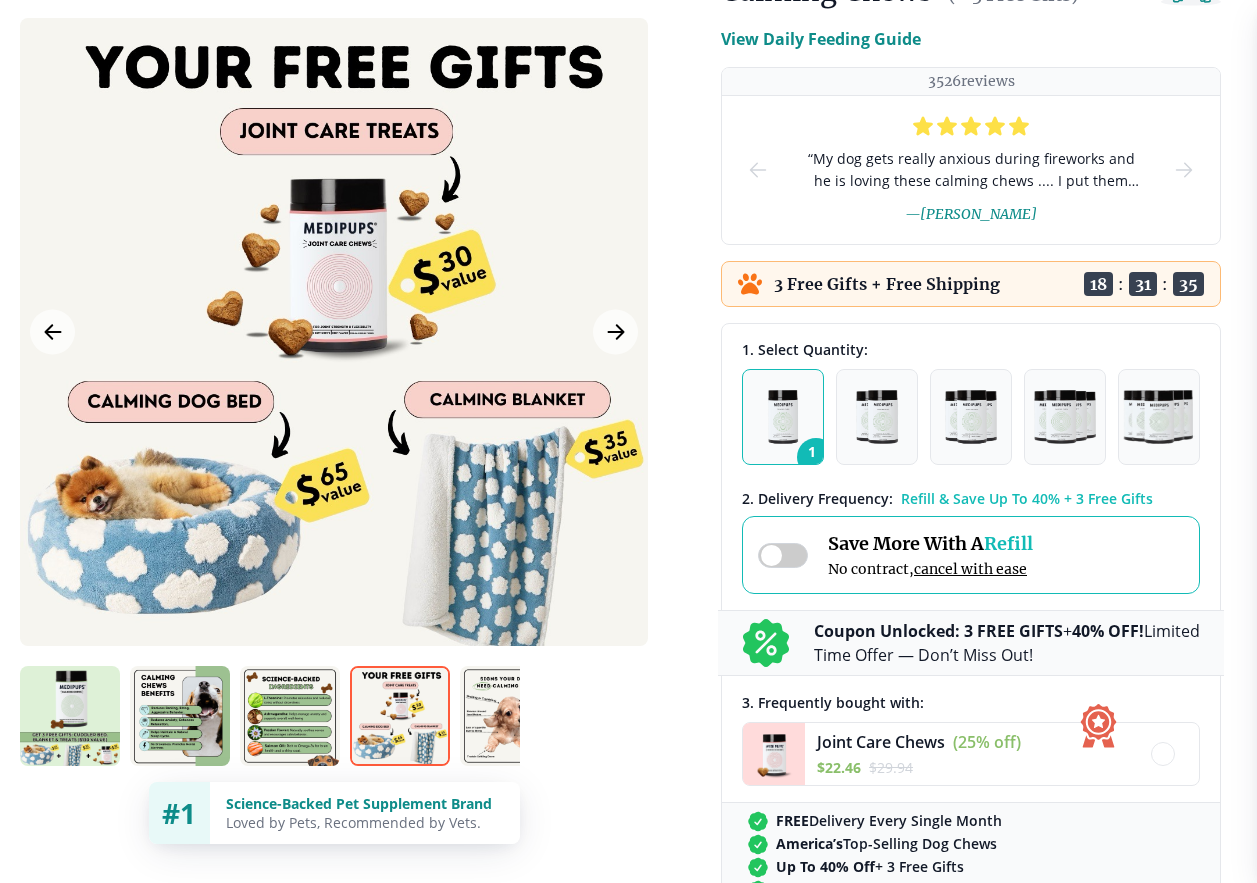 click at bounding box center (510, 716) 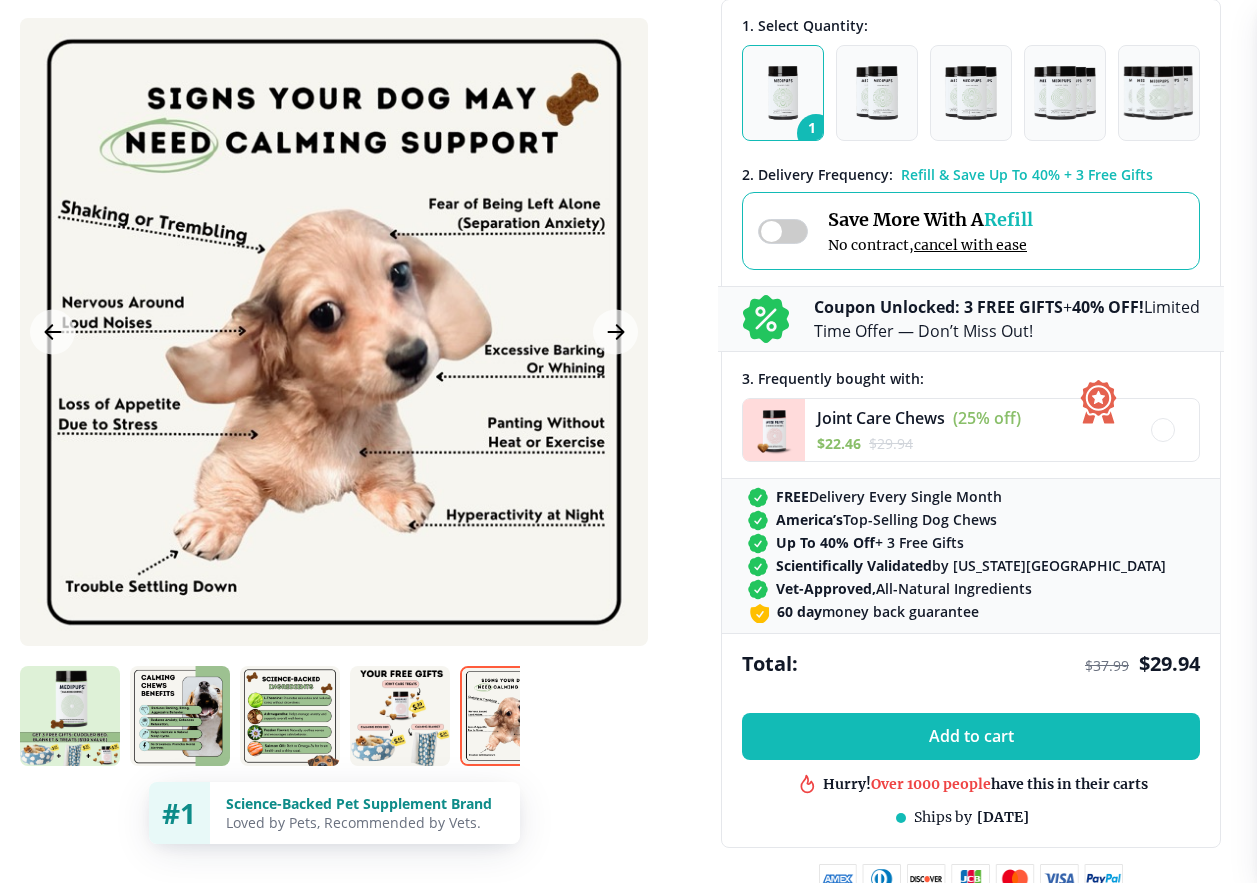 scroll, scrollTop: 514, scrollLeft: 0, axis: vertical 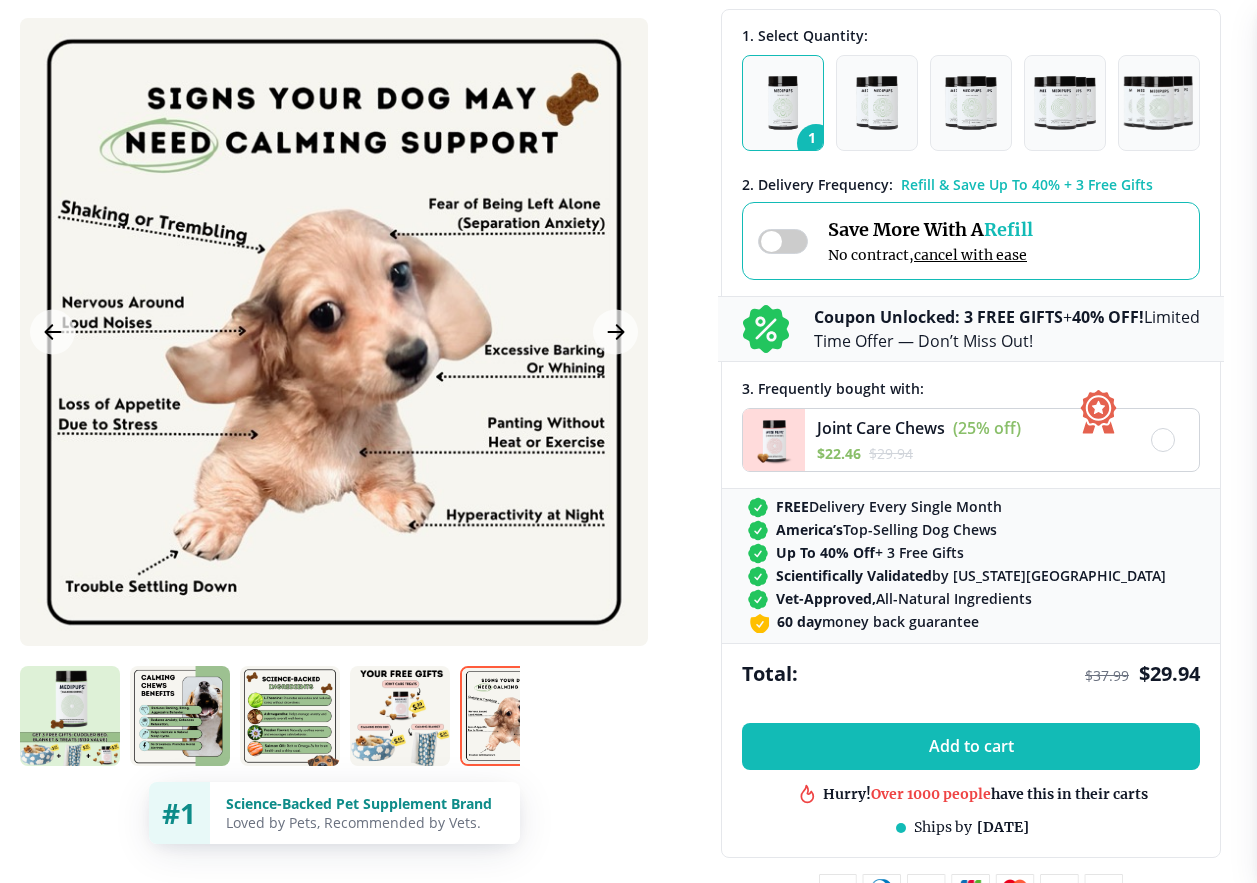 click on "$ 22.46 $ 29.94" at bounding box center [919, 453] 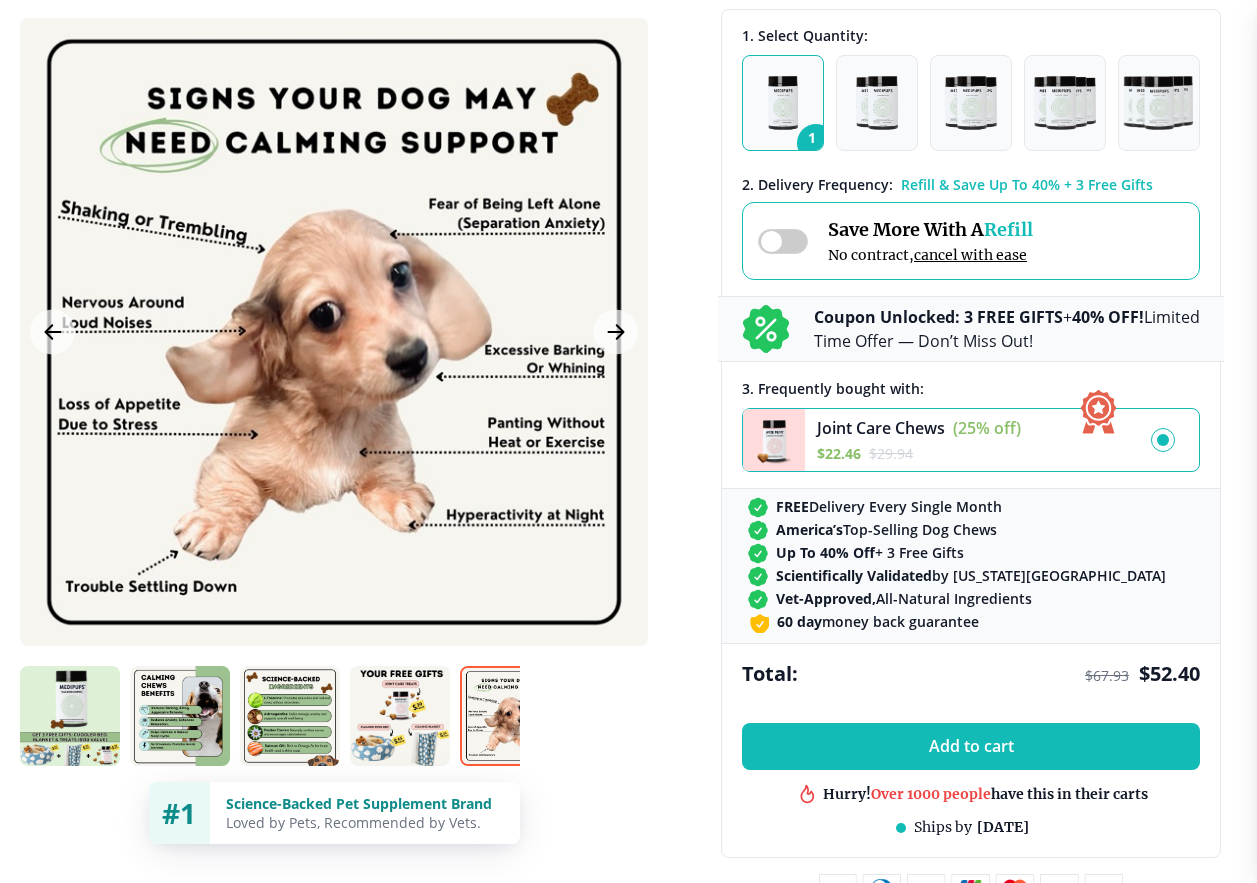 scroll, scrollTop: 754, scrollLeft: 0, axis: vertical 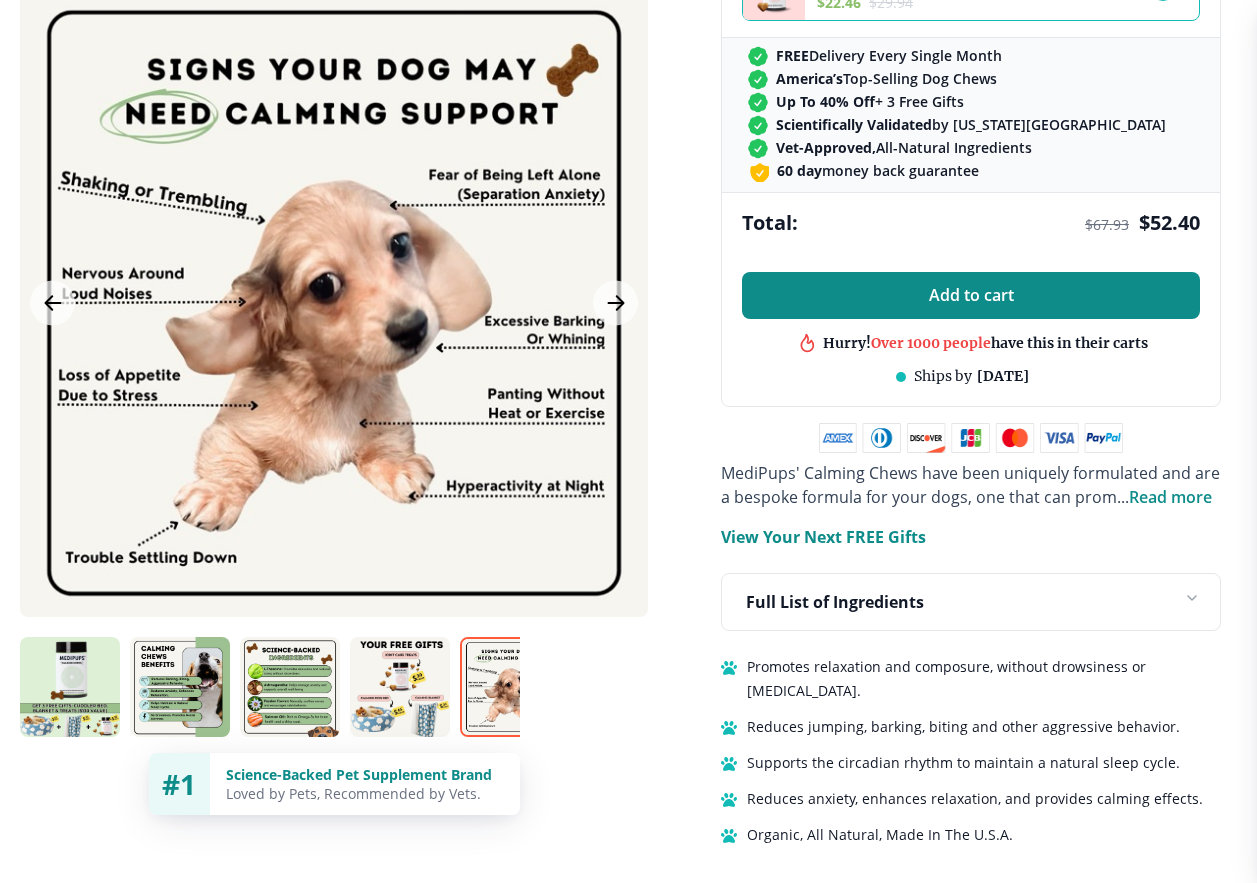 click on "Add to cart" at bounding box center (971, 295) 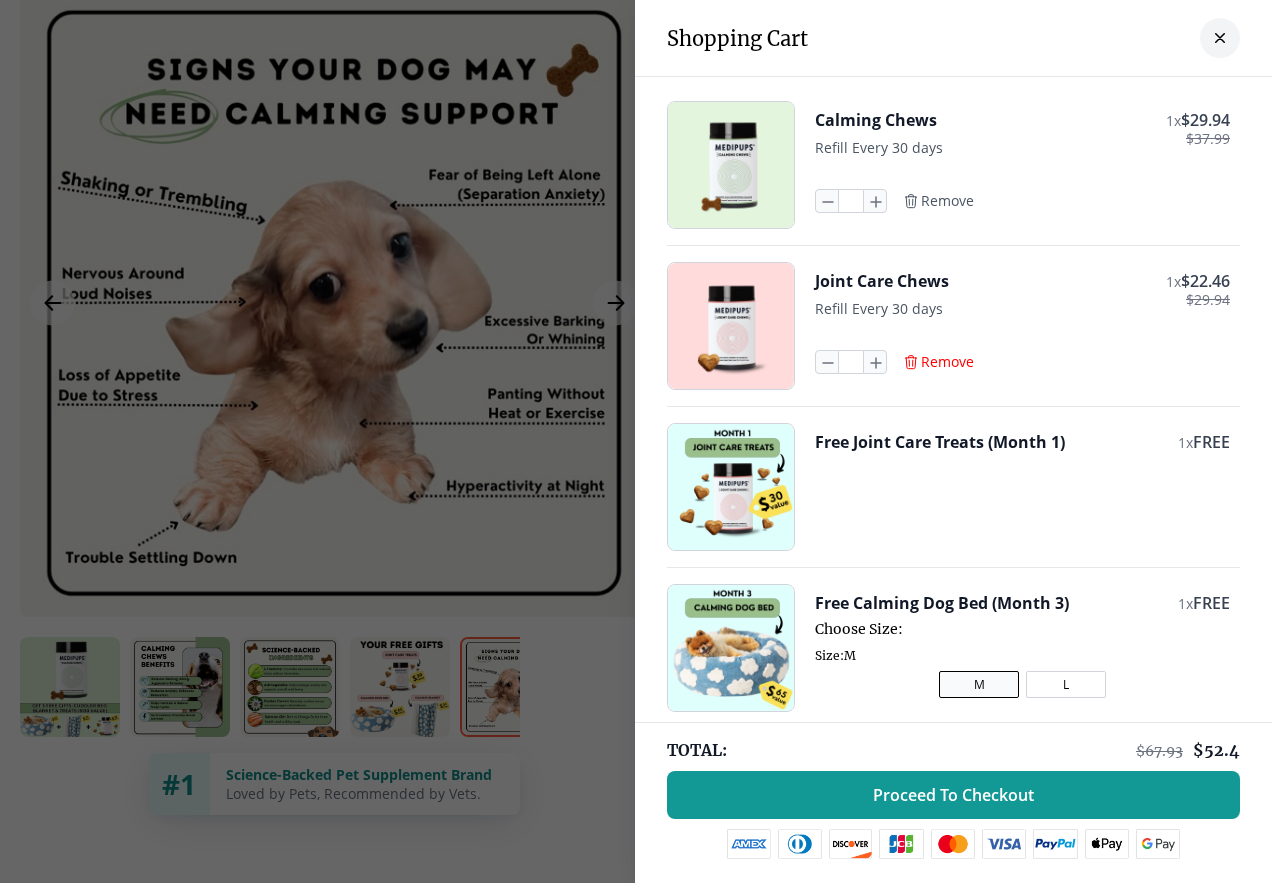 click on "Remove" at bounding box center [947, 362] 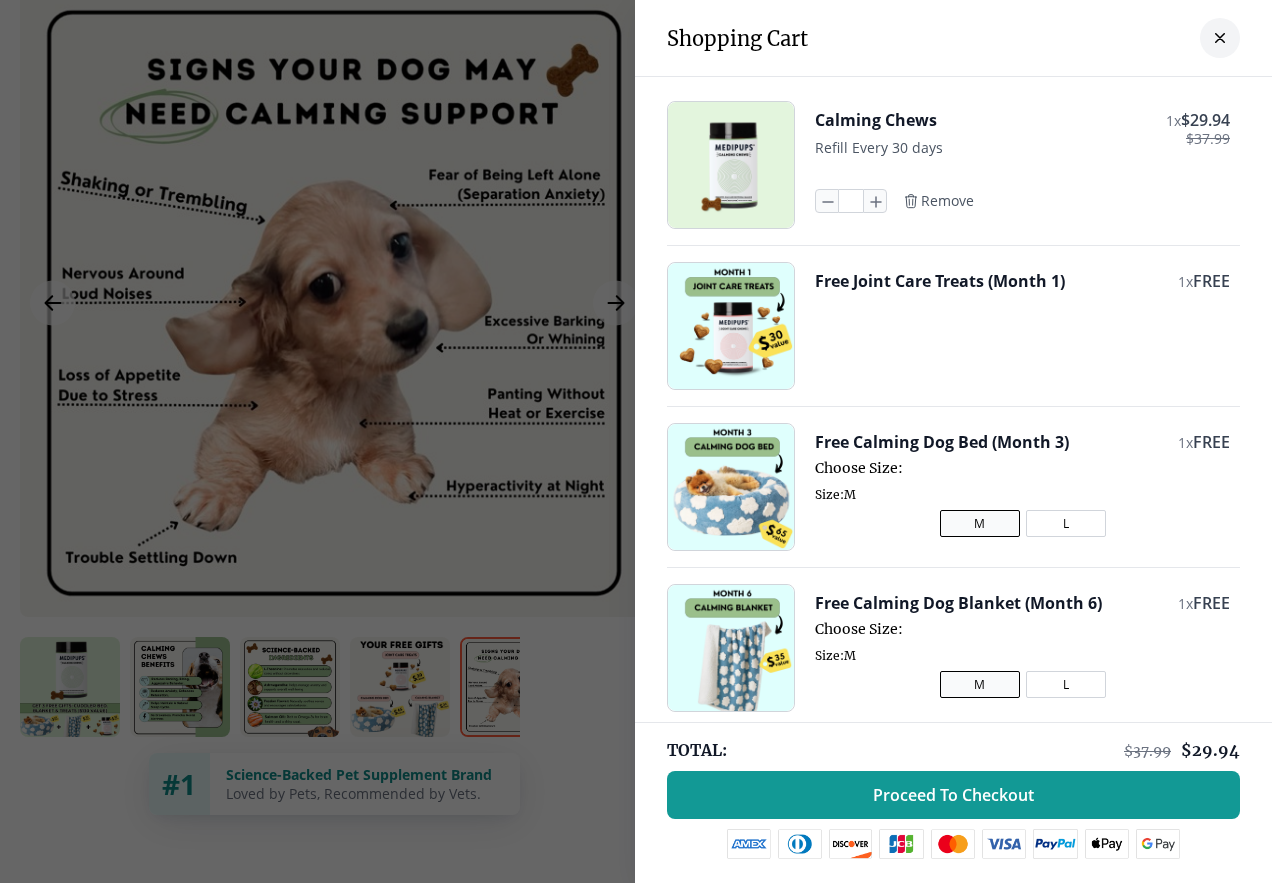 click at bounding box center [636, 441] 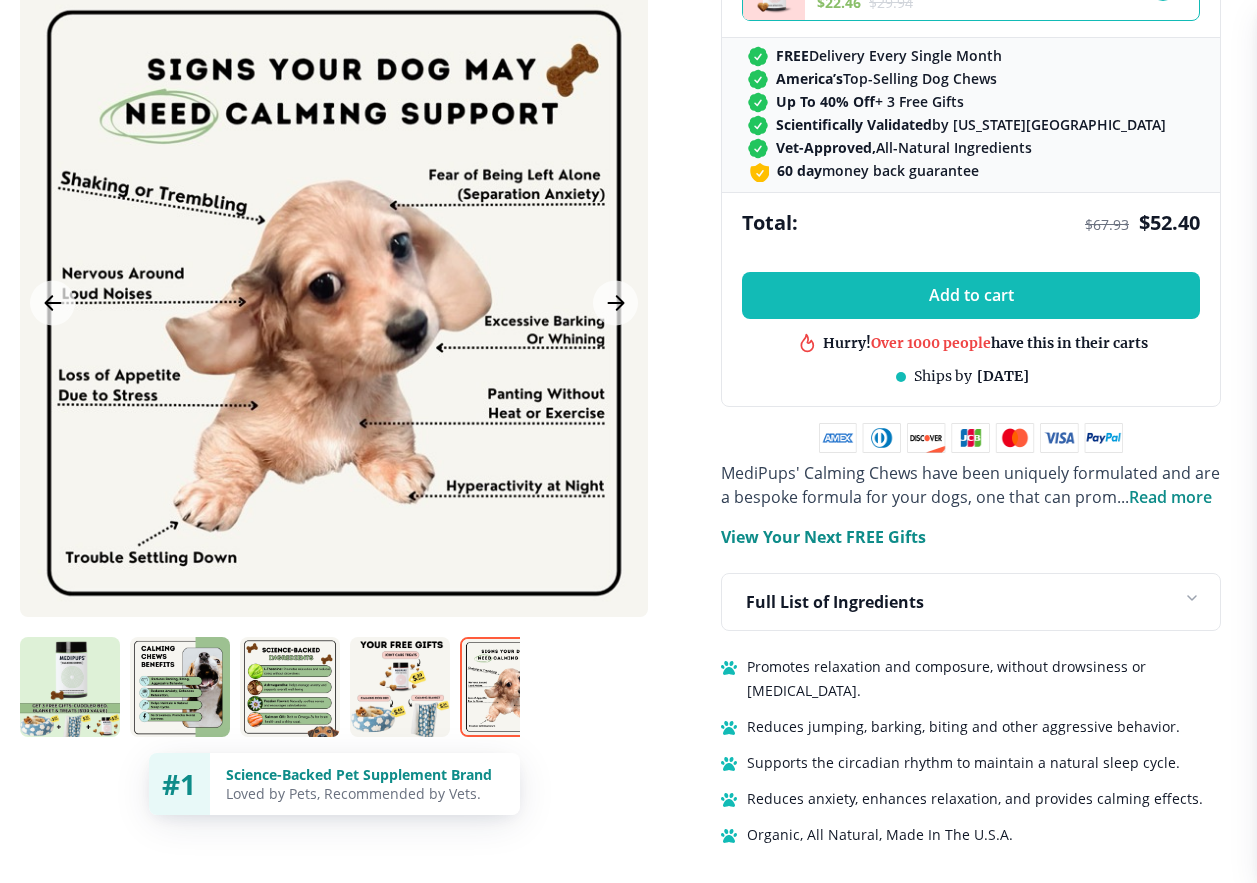 click at bounding box center (70, 687) 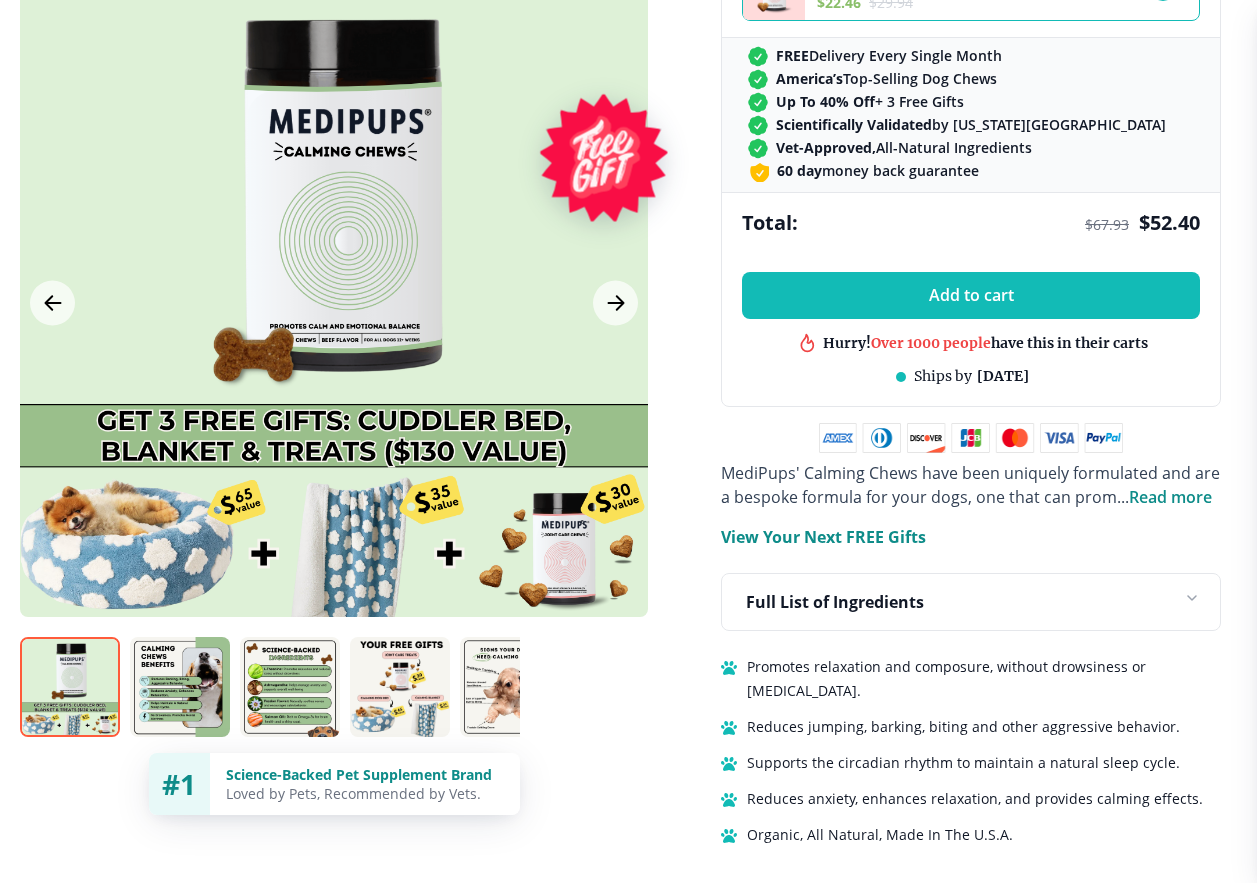 click at bounding box center (334, 303) 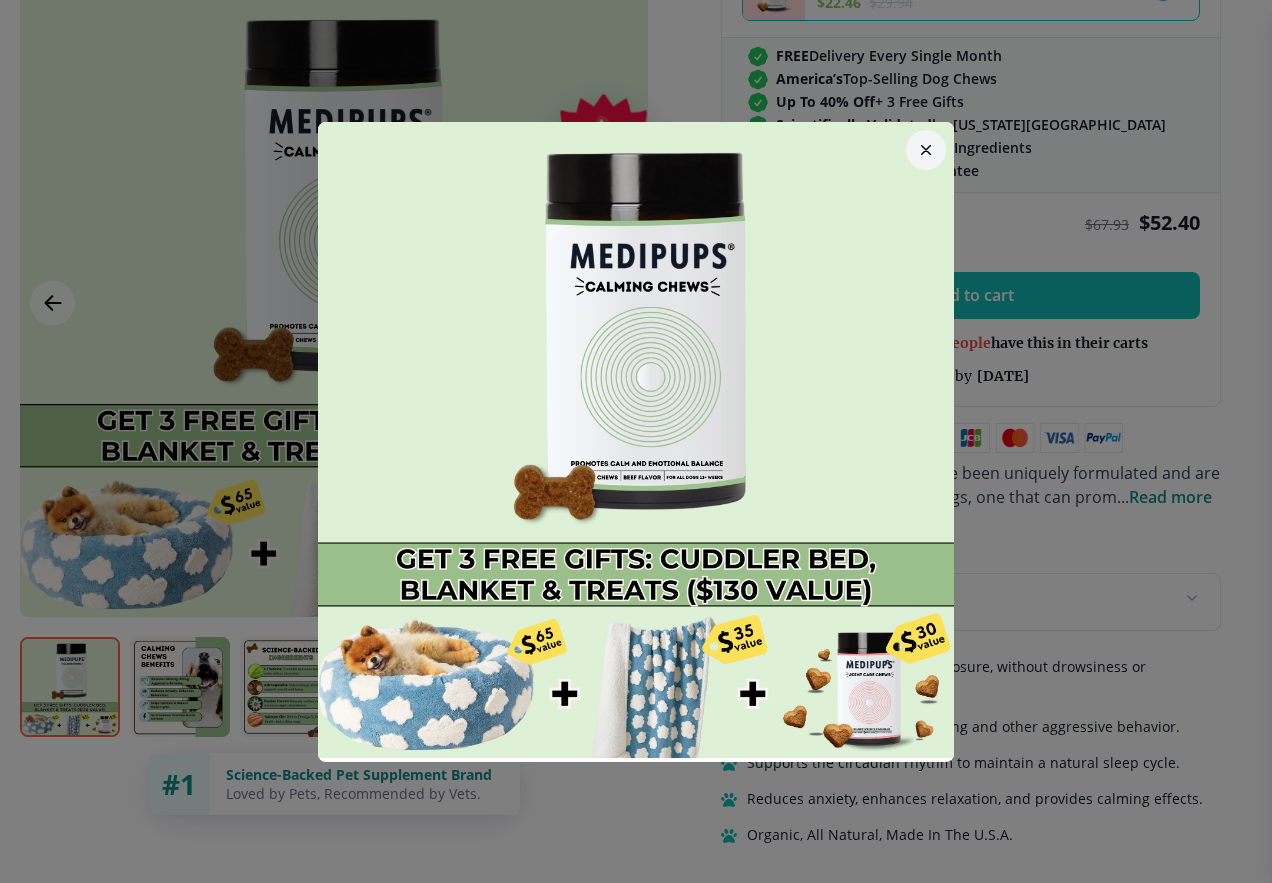 click at bounding box center (636, 440) 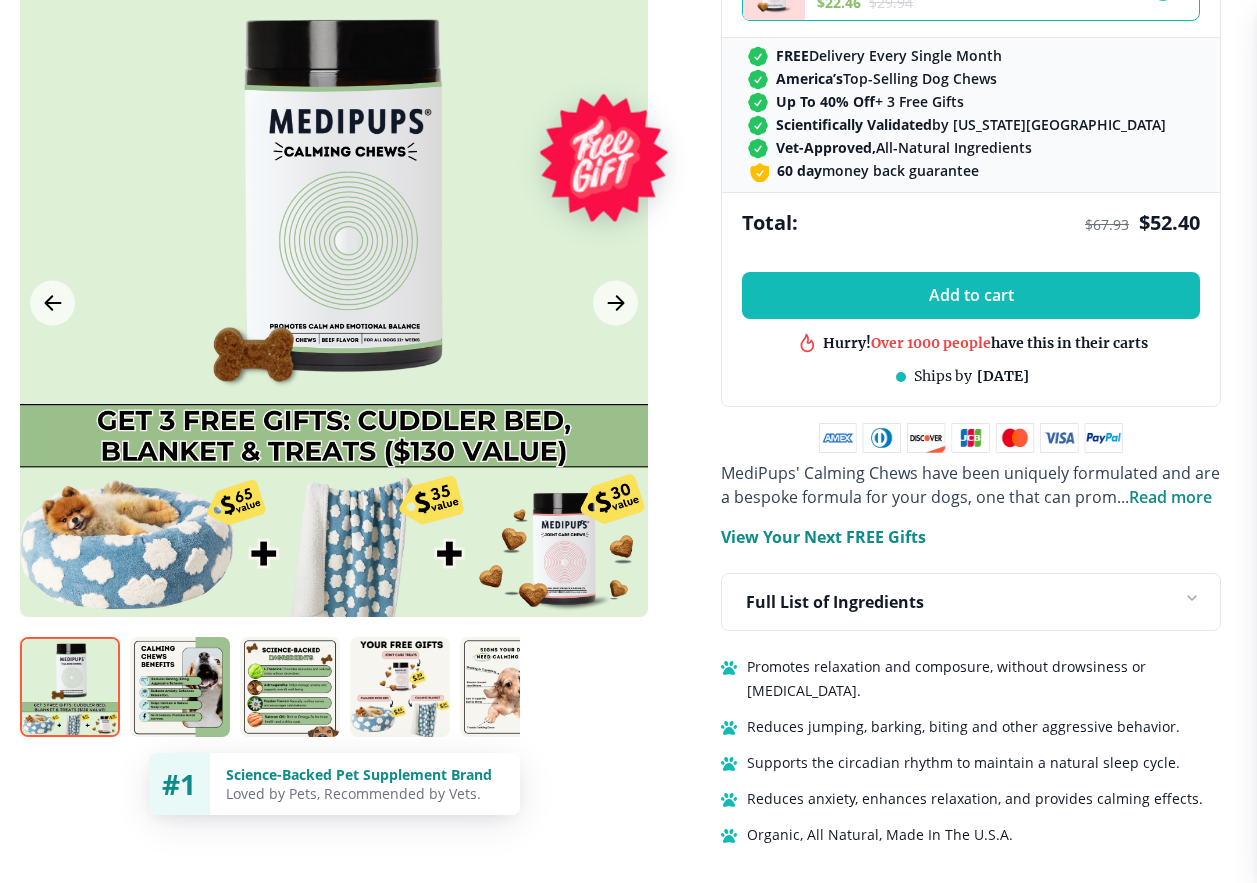 click at bounding box center (180, 687) 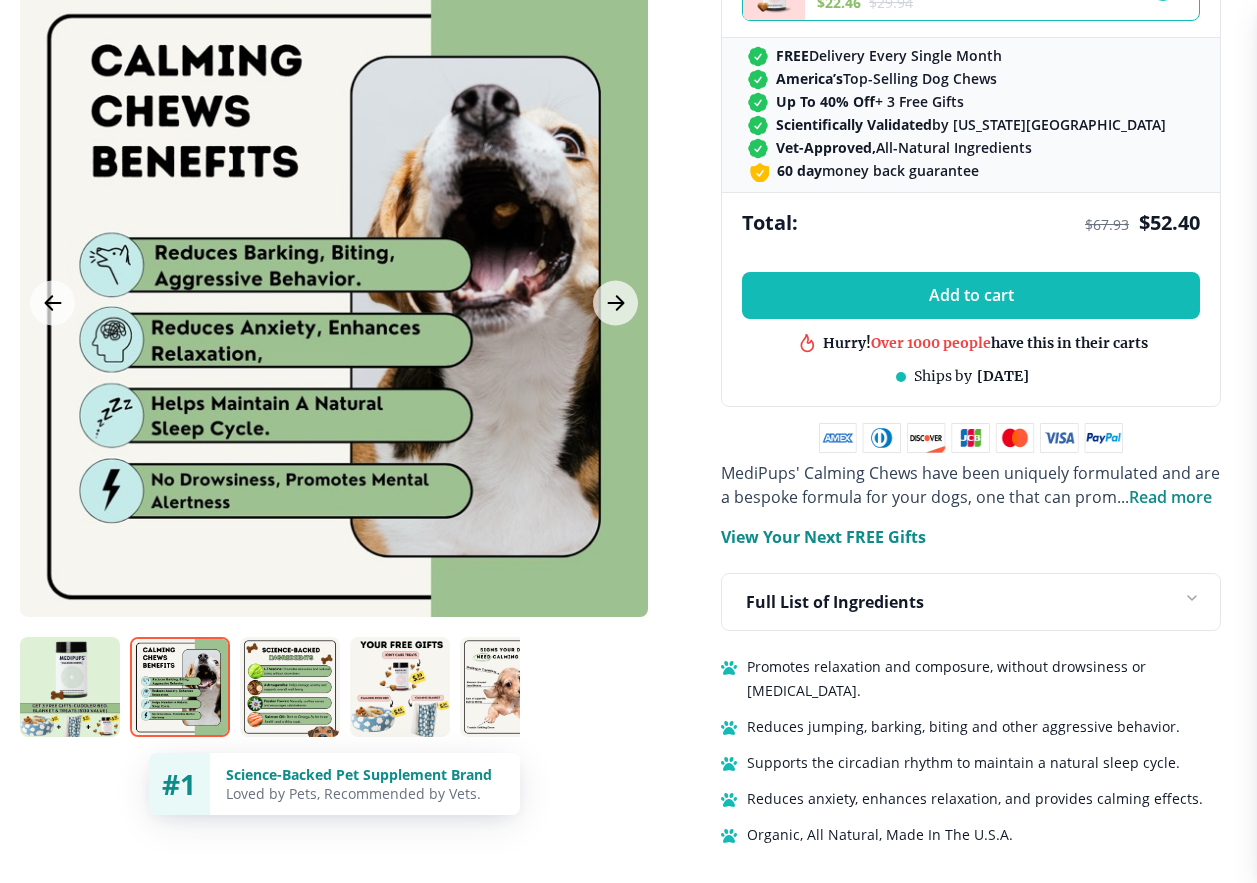 click at bounding box center [290, 687] 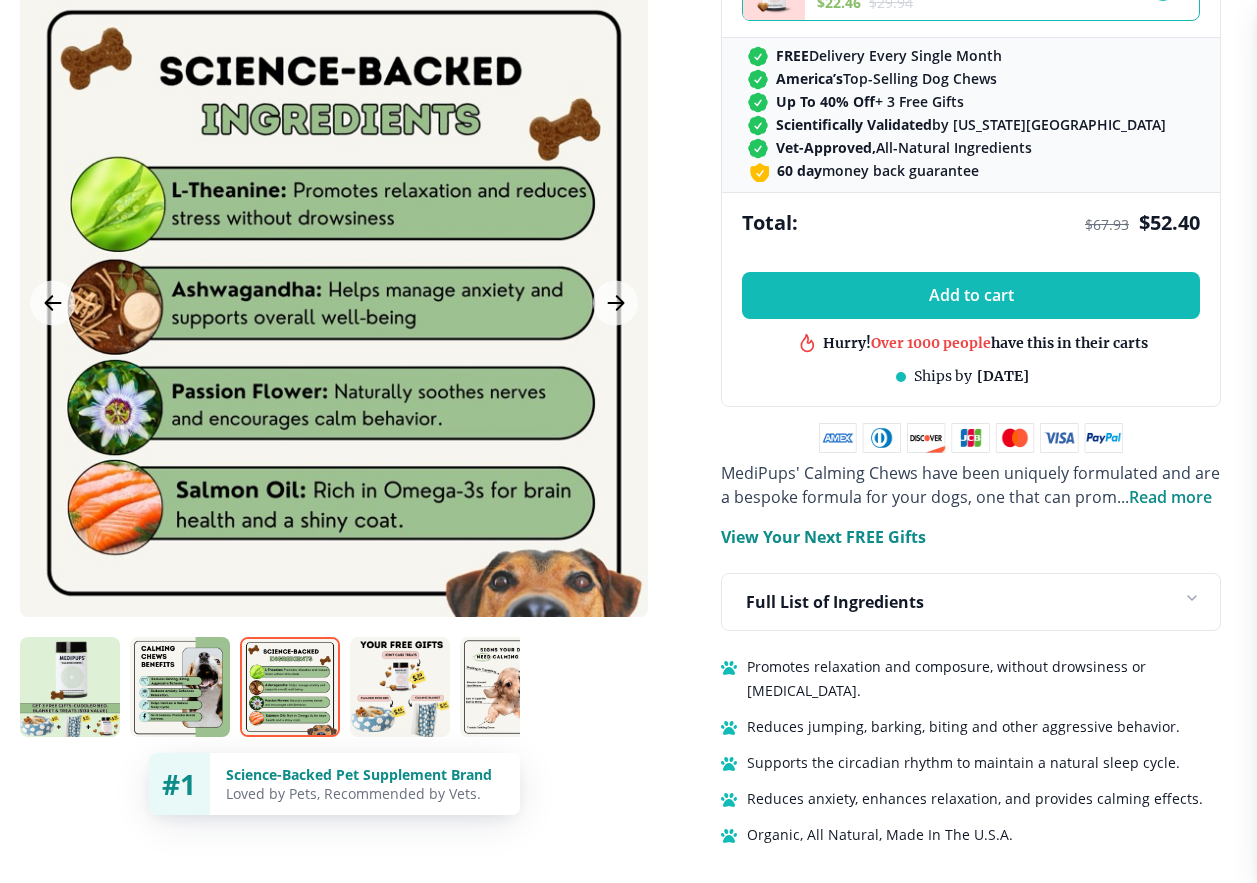 click at bounding box center [400, 687] 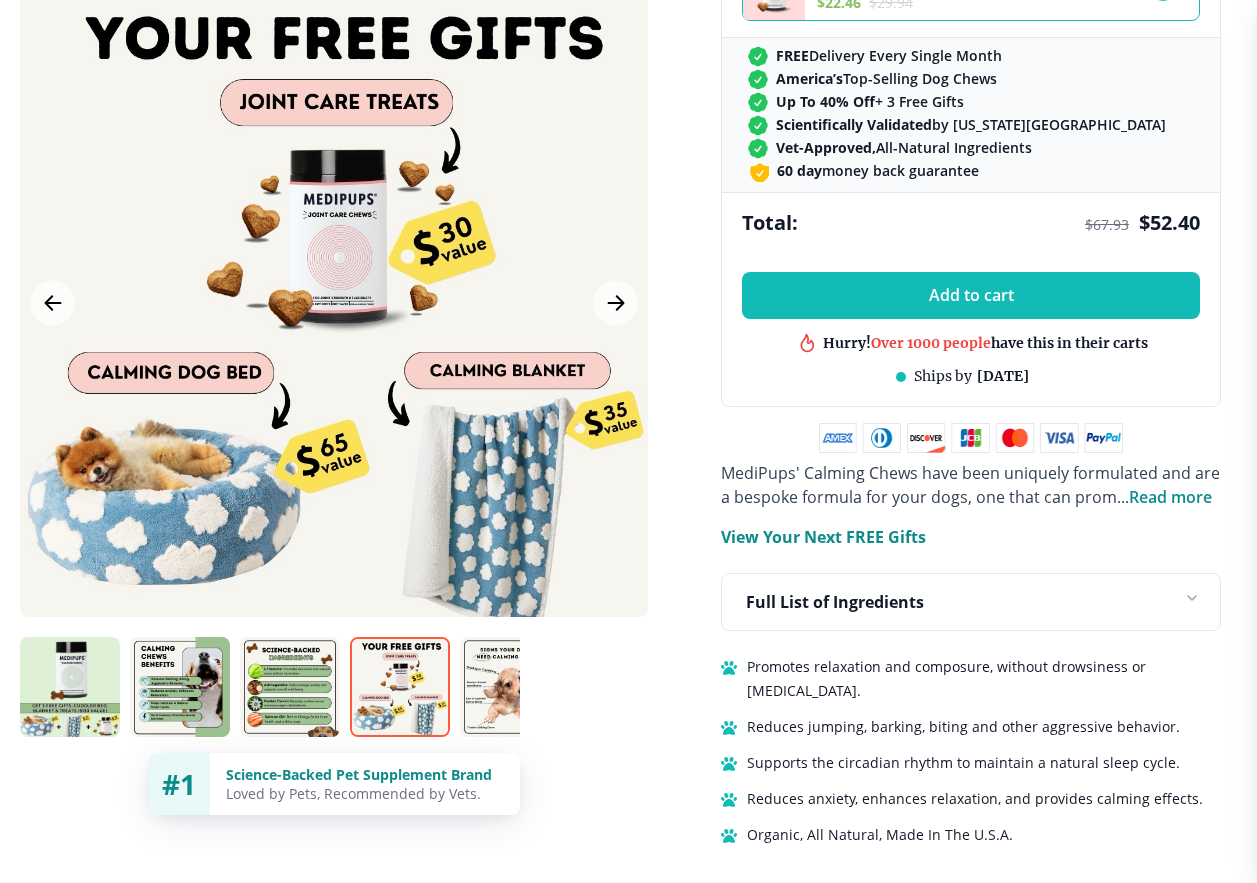 click at bounding box center (510, 687) 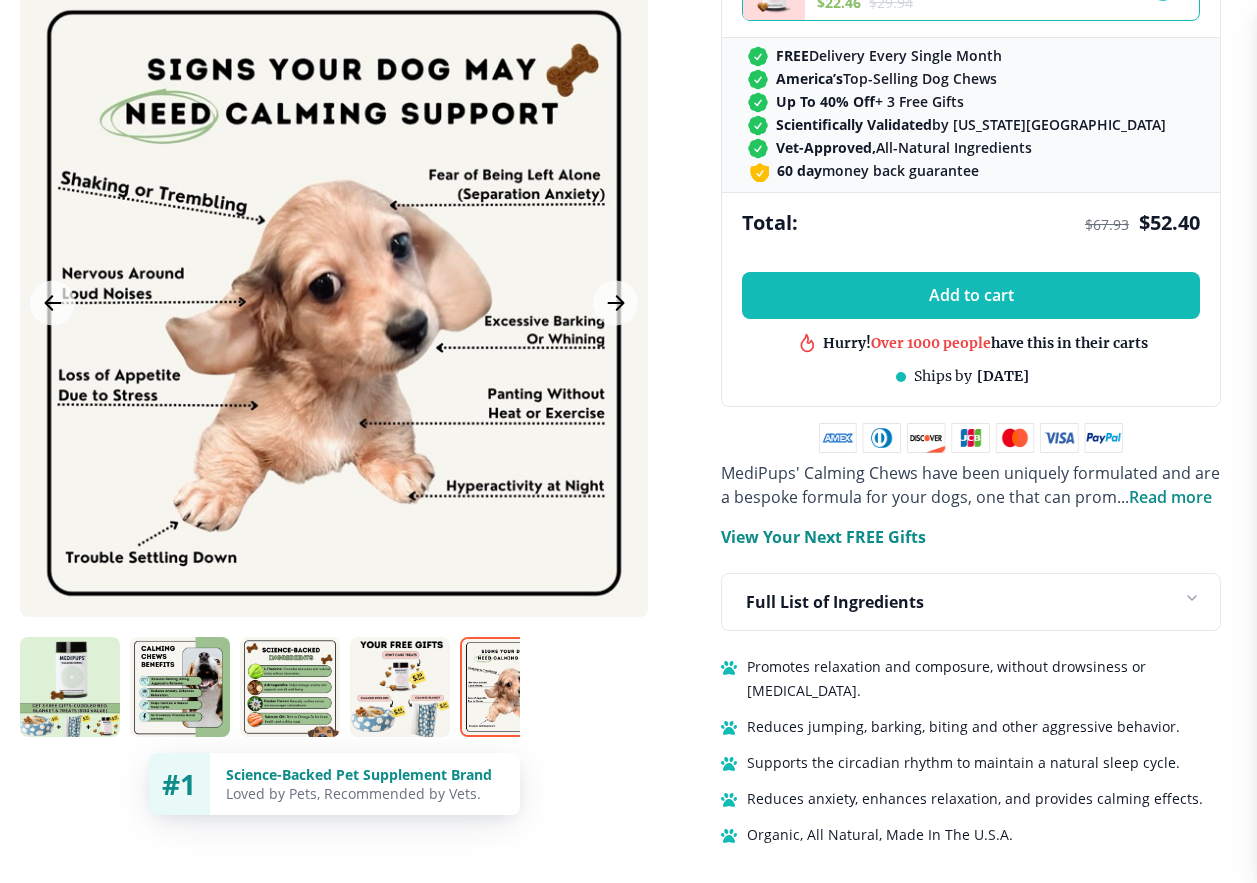 click at bounding box center (70, 687) 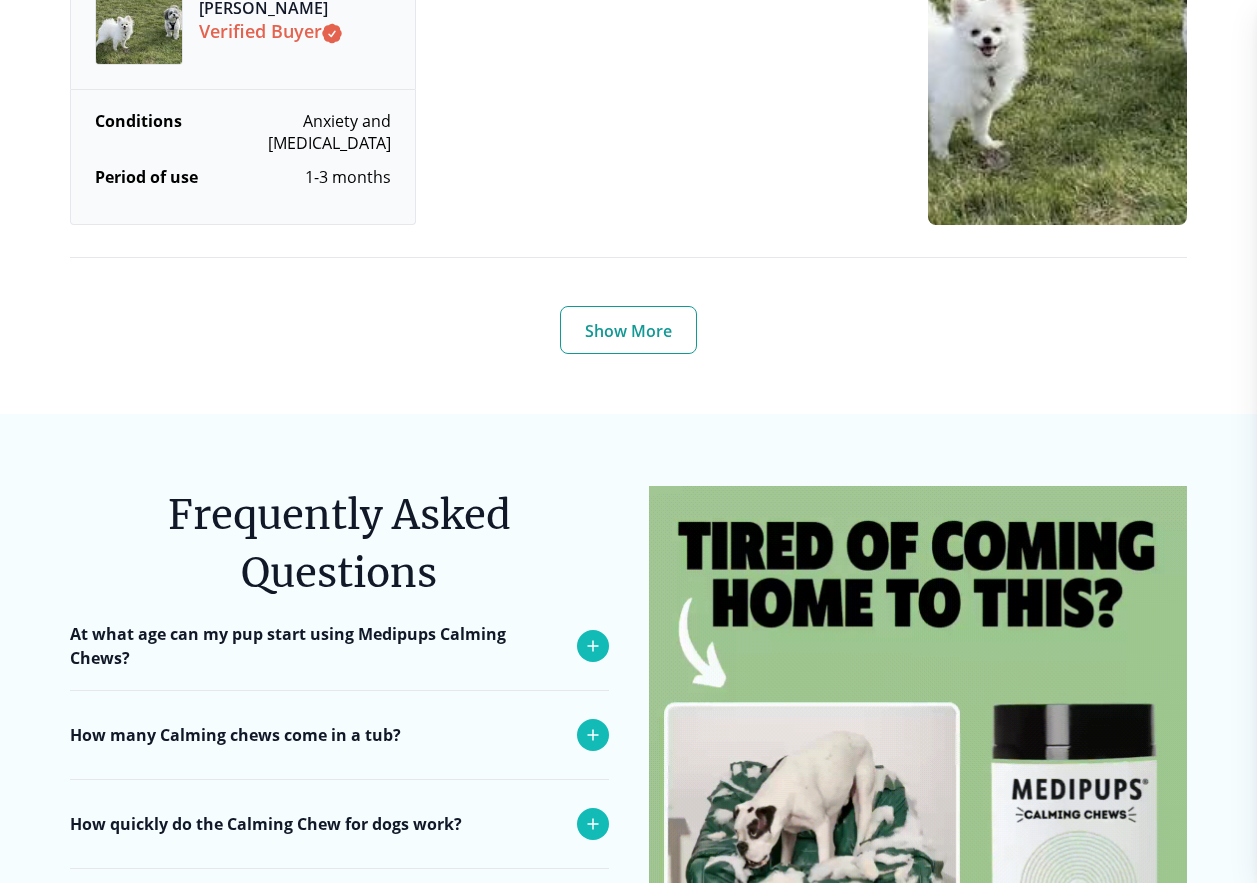 scroll, scrollTop: 7765, scrollLeft: 0, axis: vertical 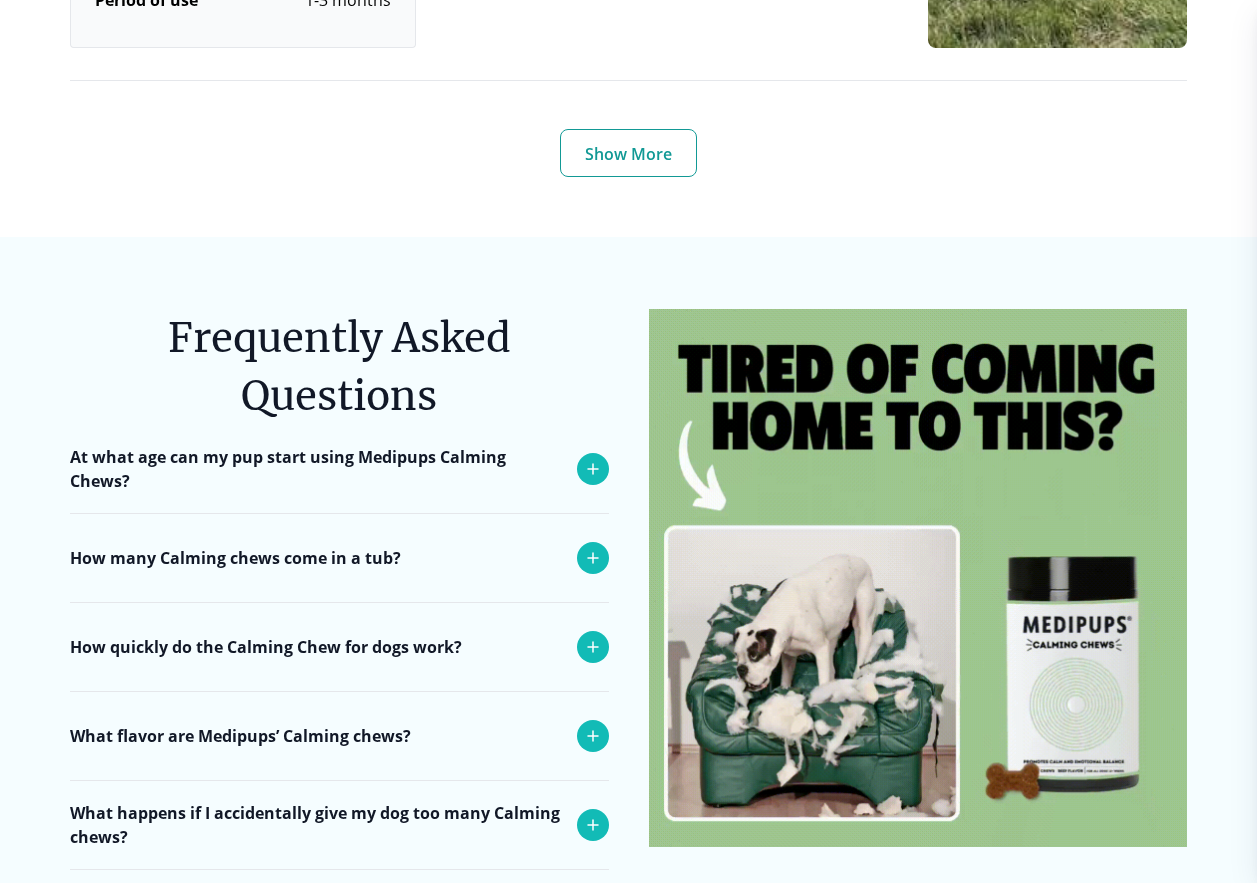click 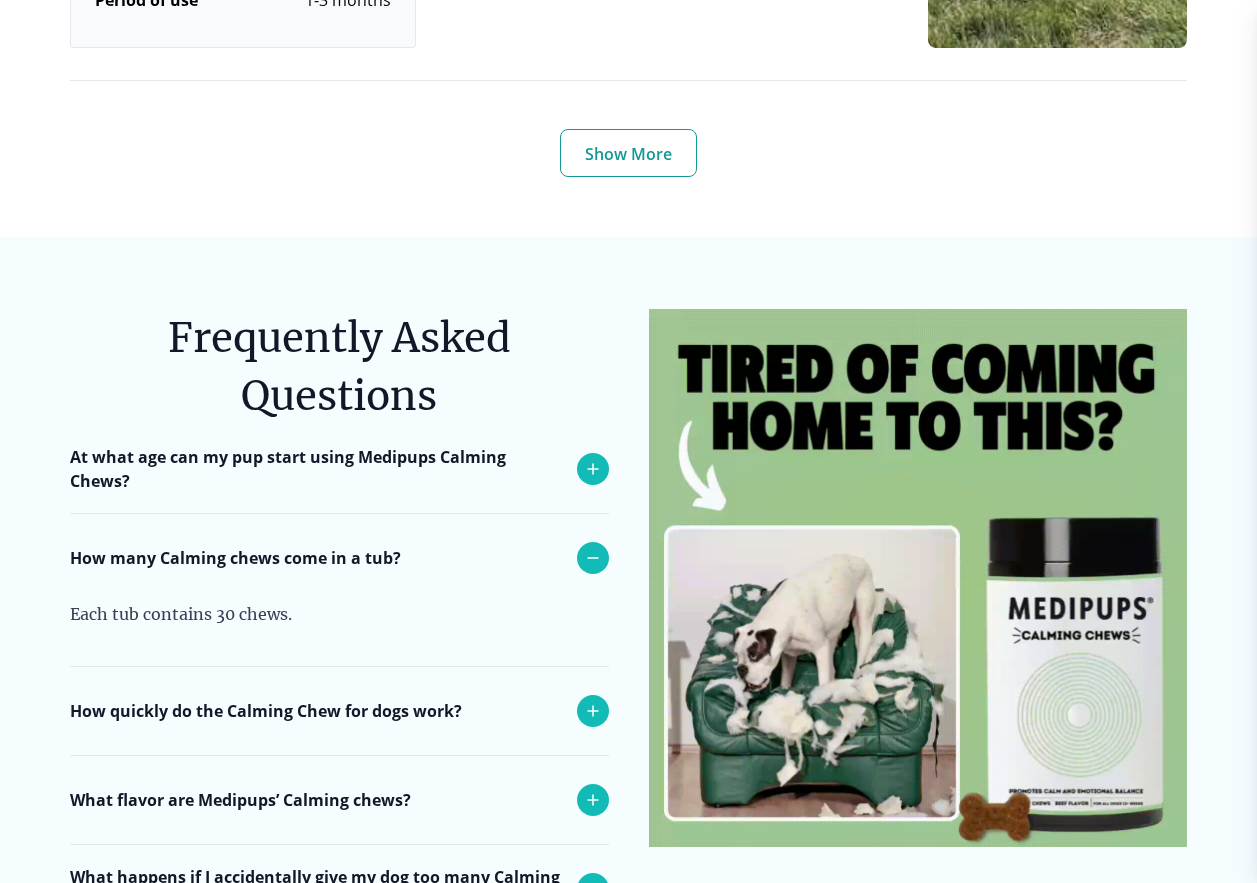 click 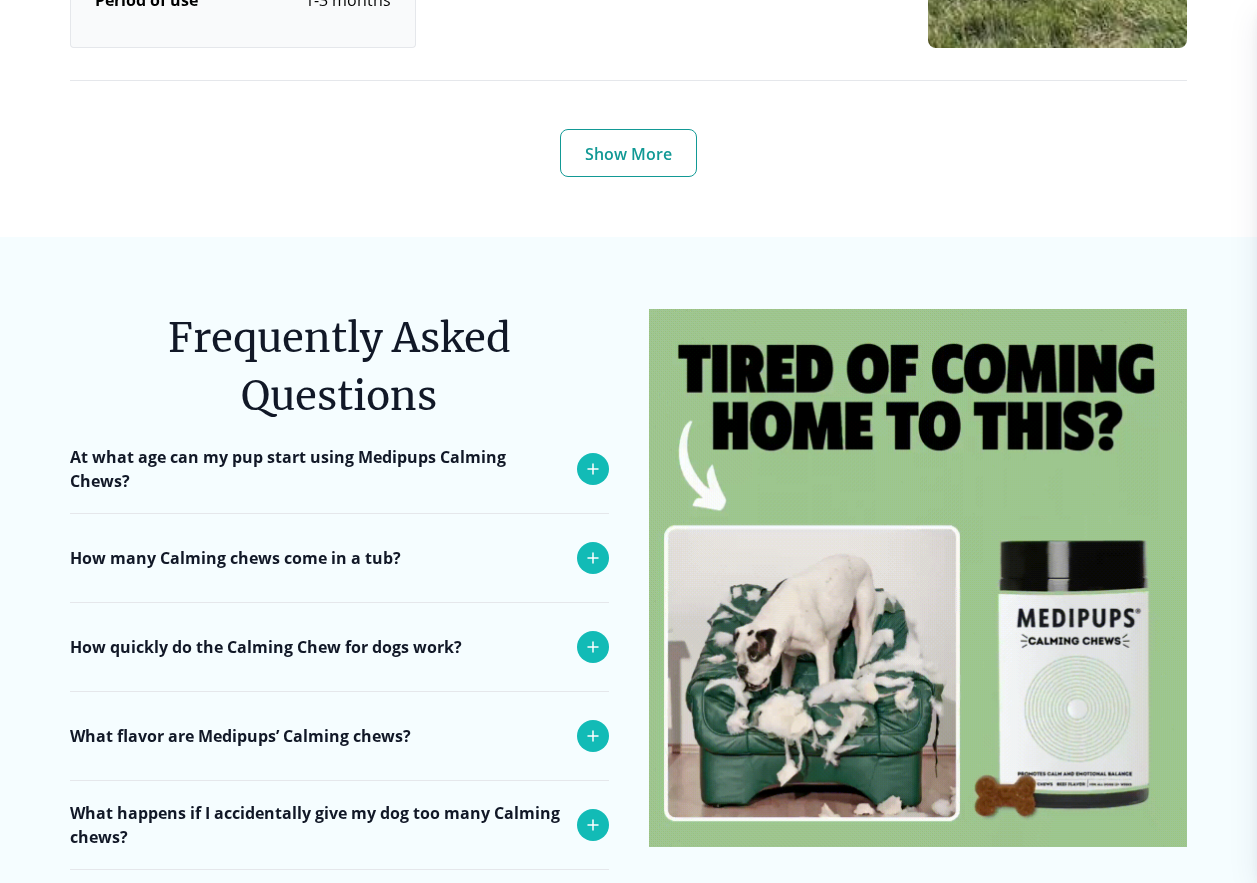 click 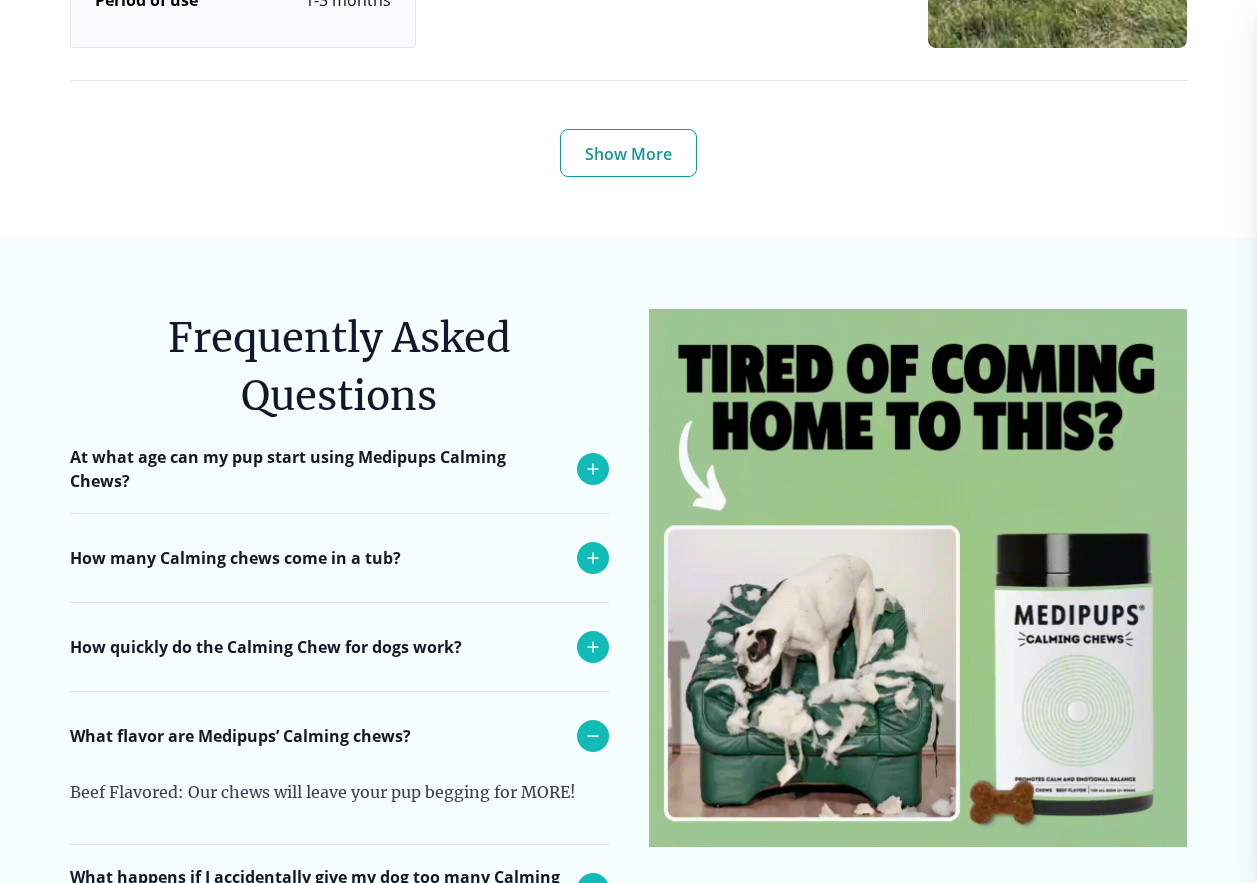 click 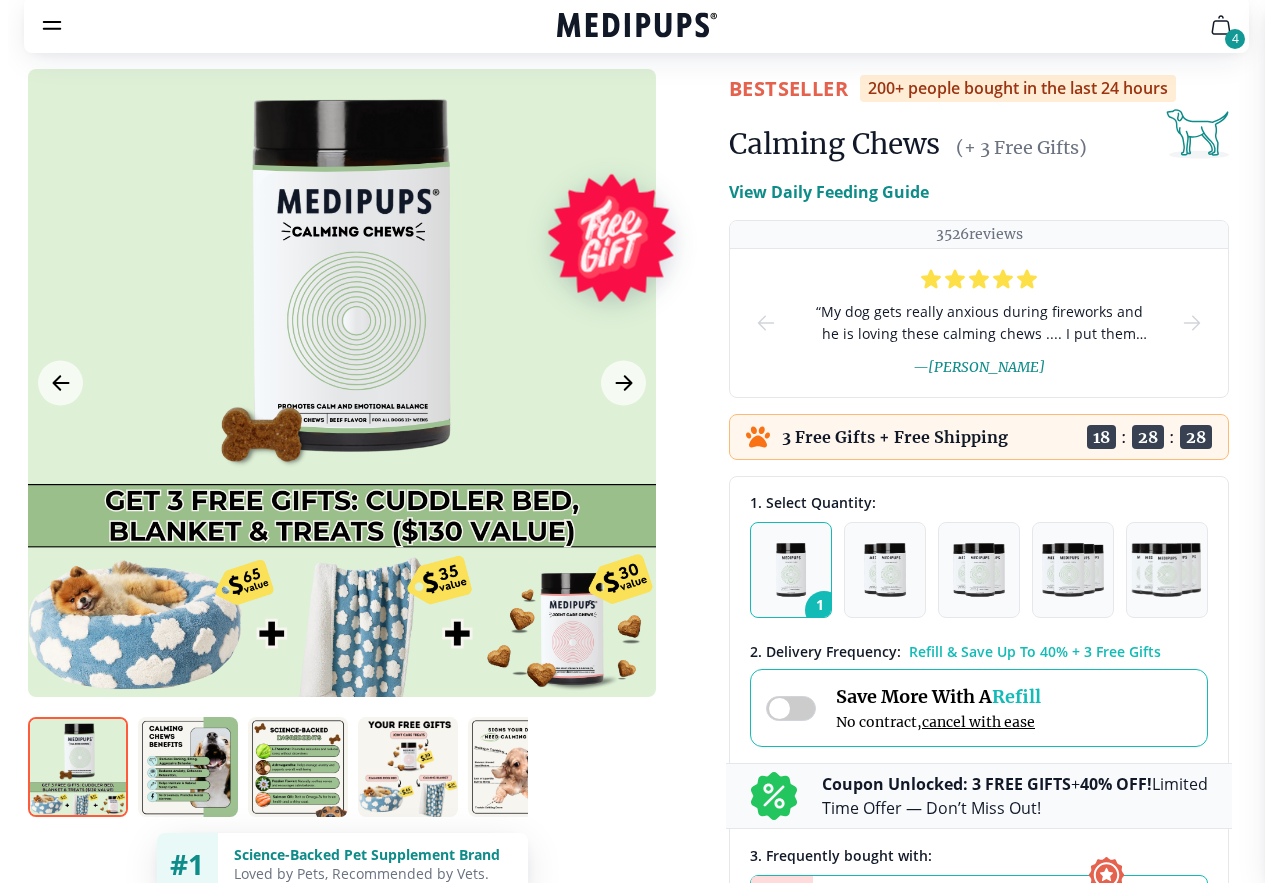 scroll, scrollTop: 0, scrollLeft: 0, axis: both 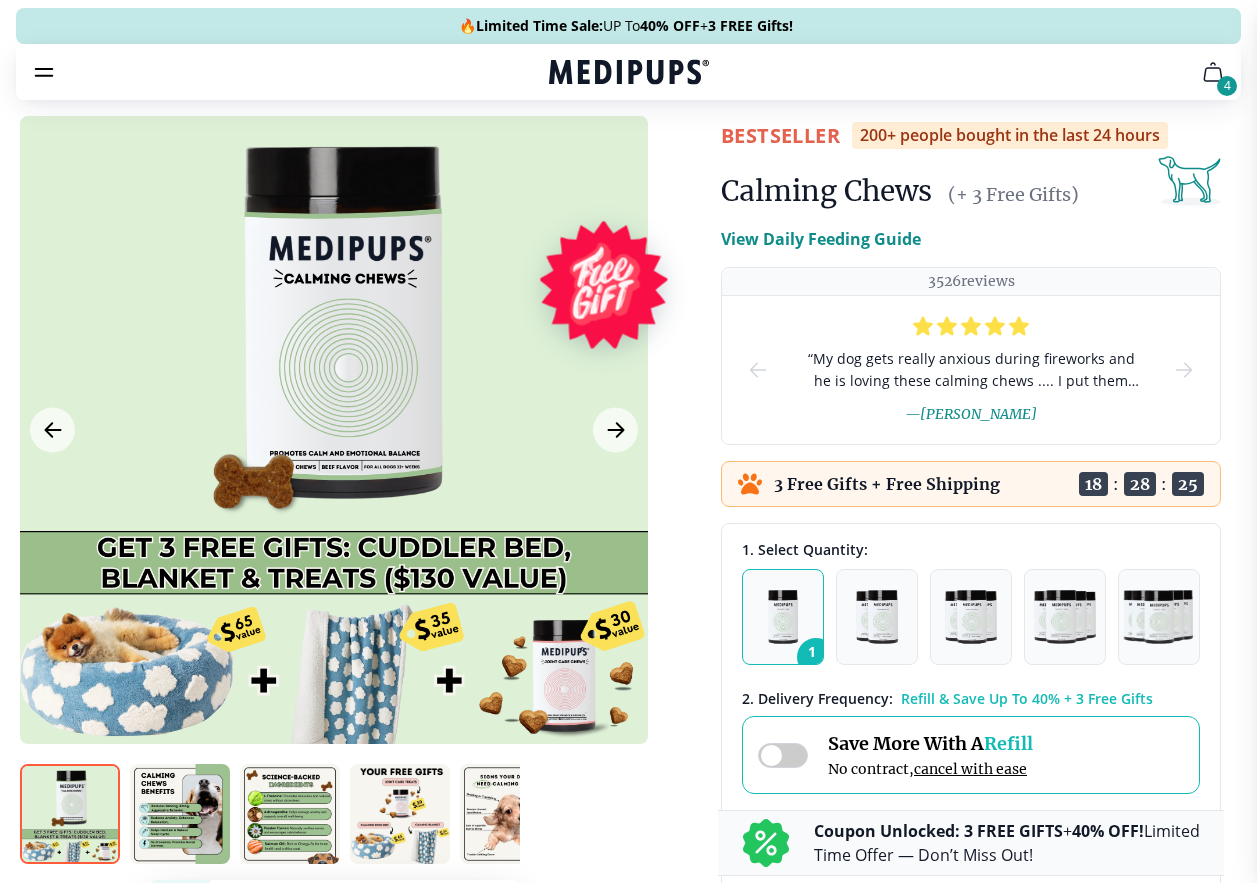 click on "4" at bounding box center (1227, 86) 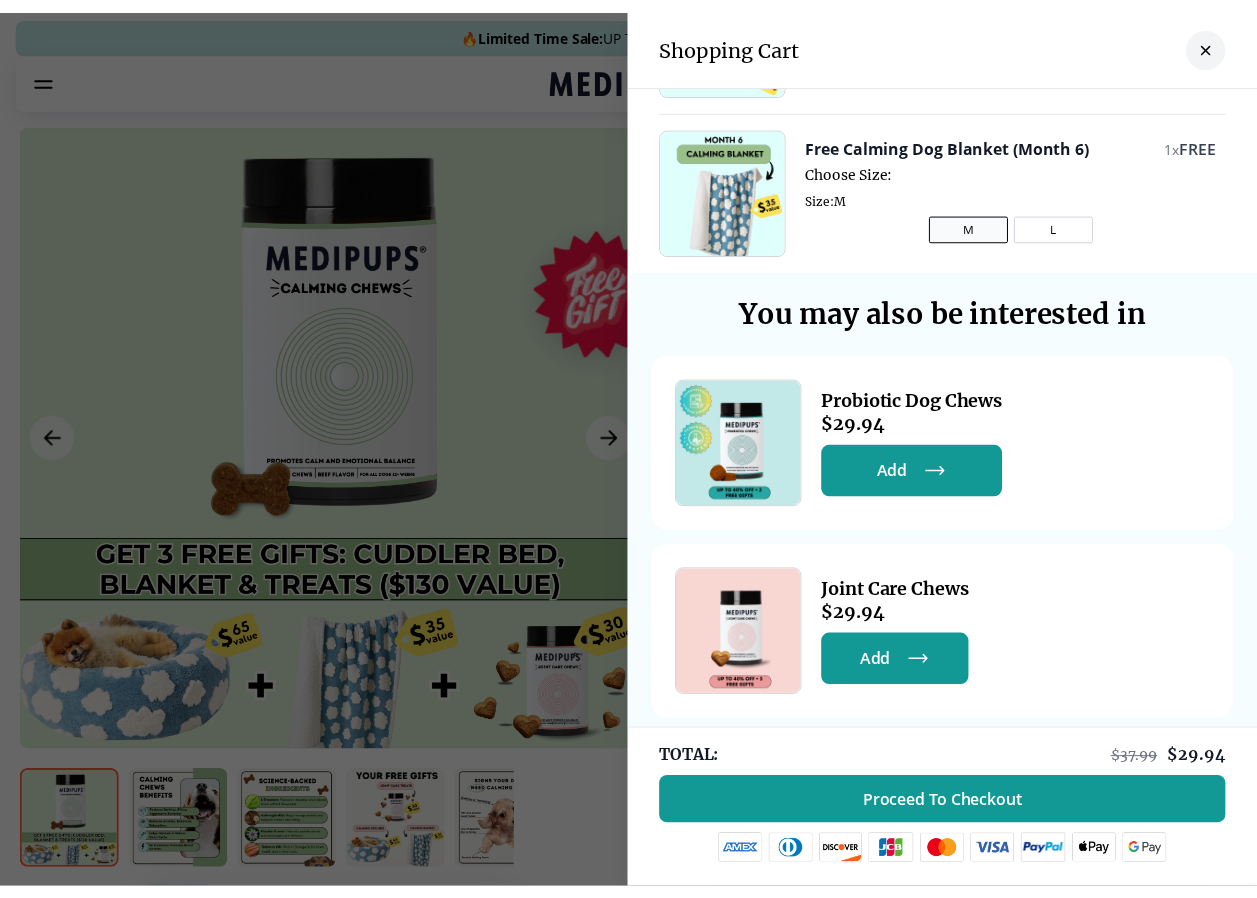 scroll, scrollTop: 0, scrollLeft: 0, axis: both 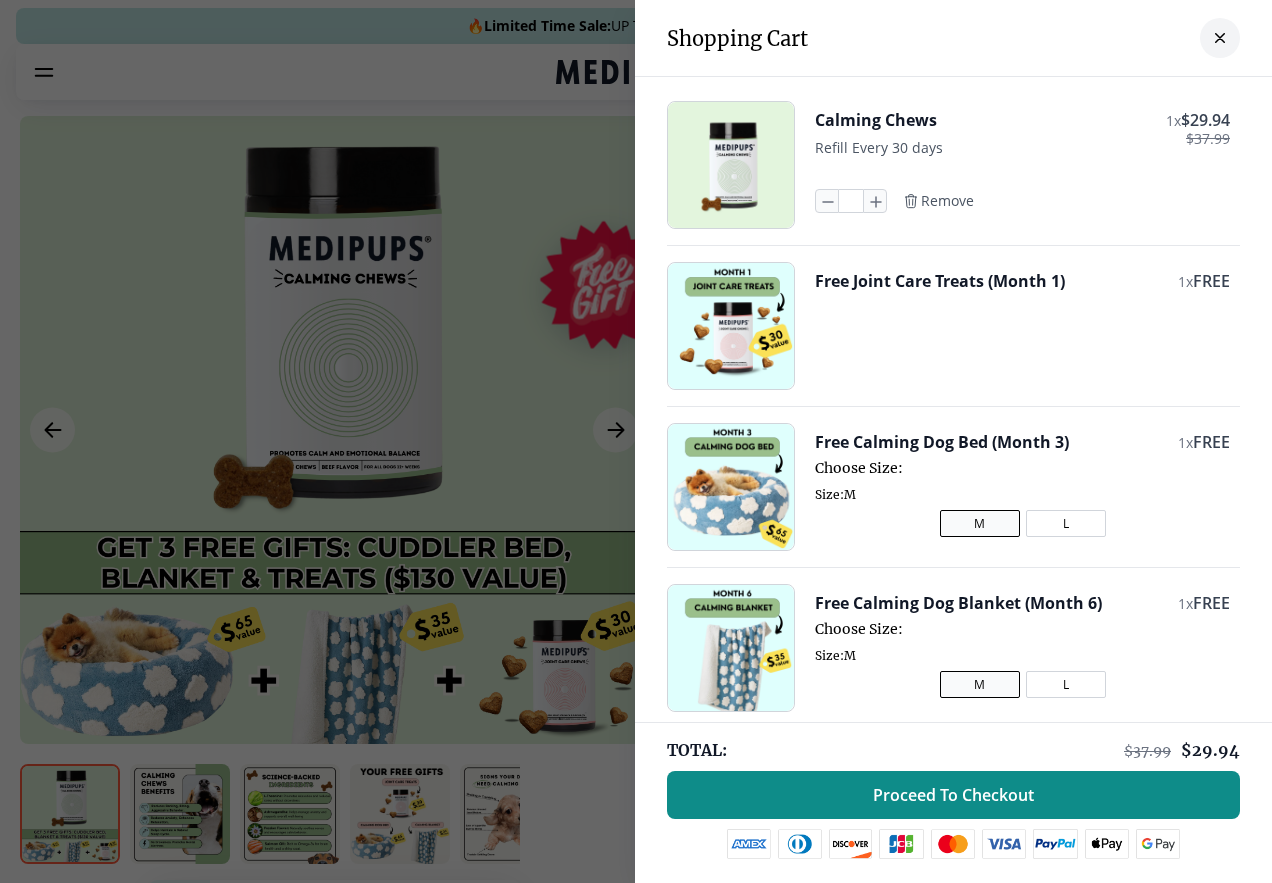 click on "Proceed To Checkout" at bounding box center (953, 795) 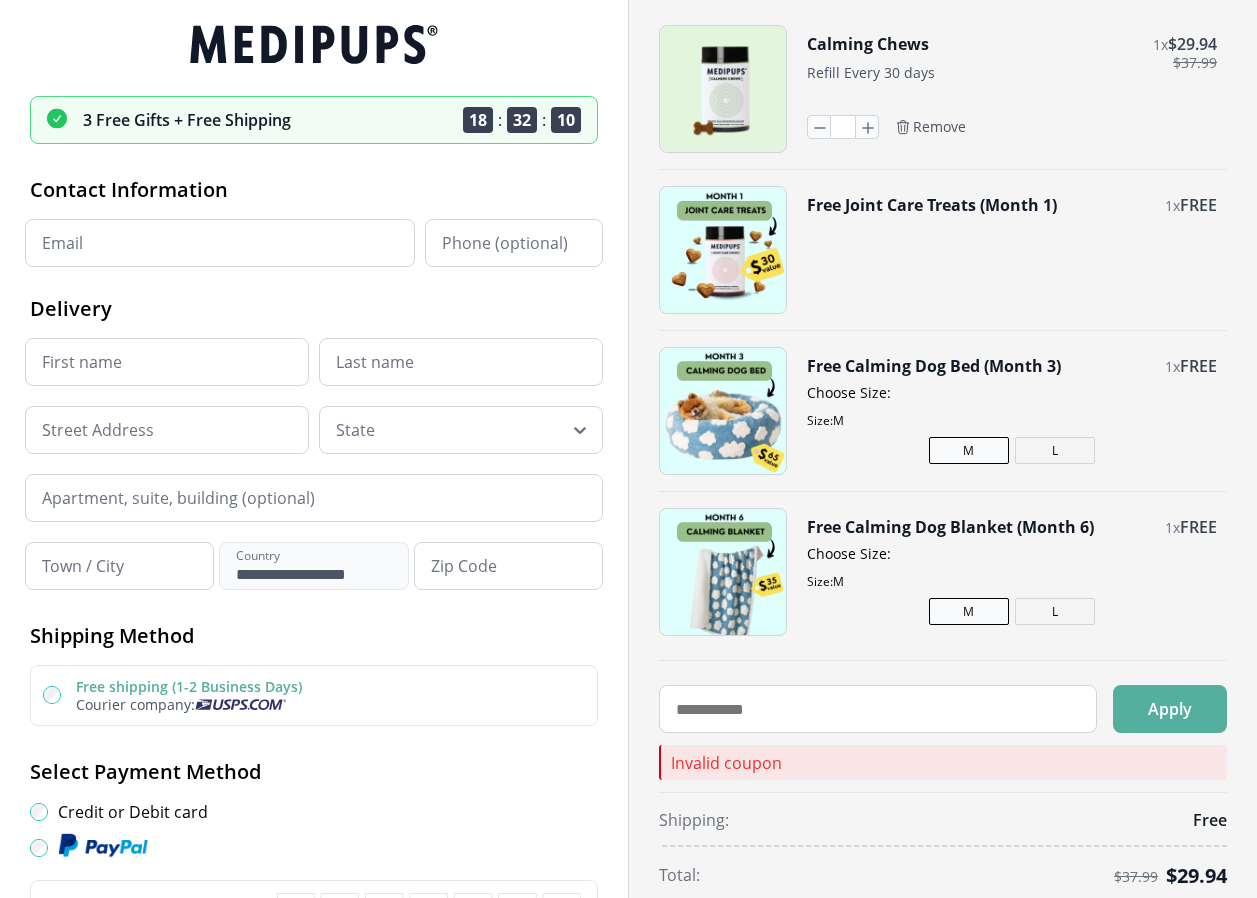 click on "Email" at bounding box center (220, 243) 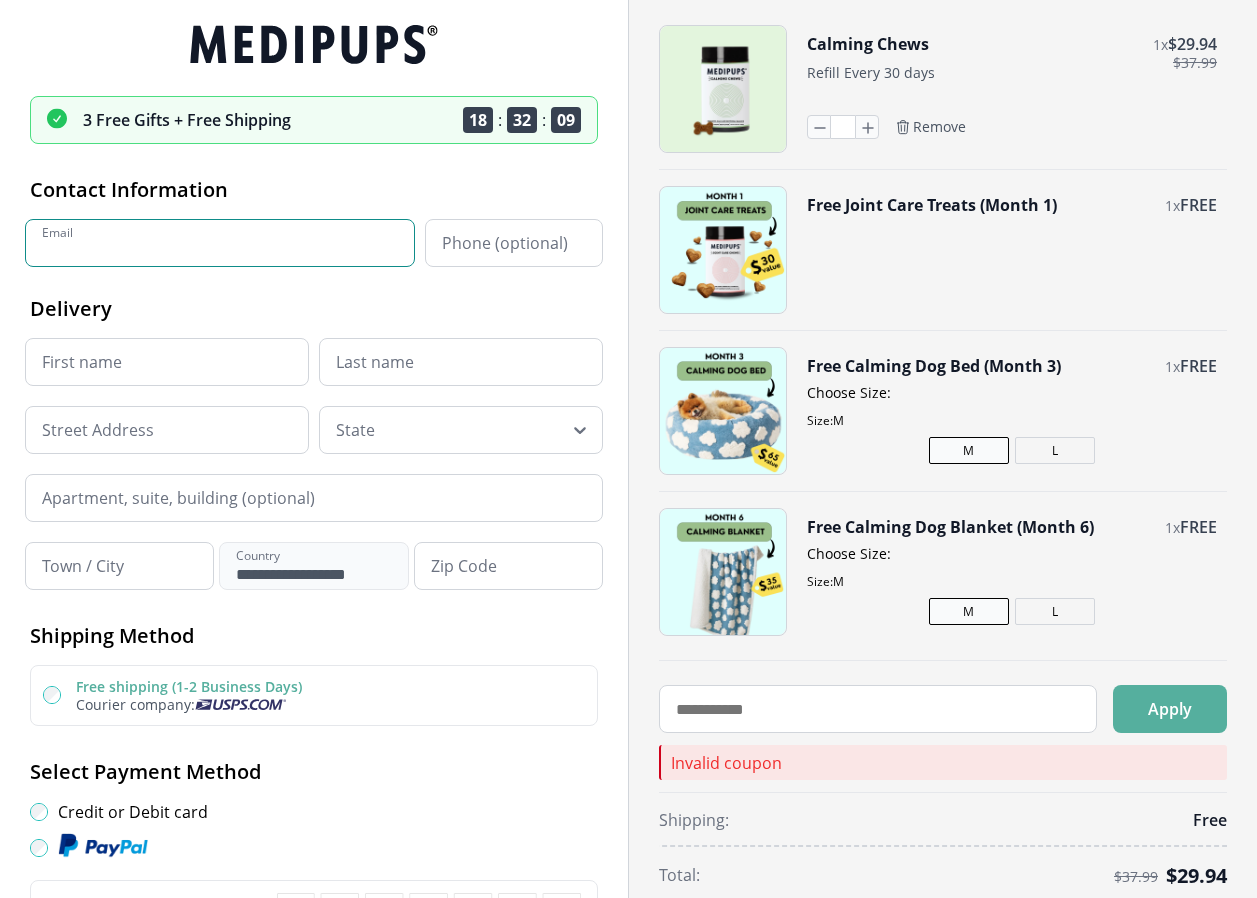 type on "**********" 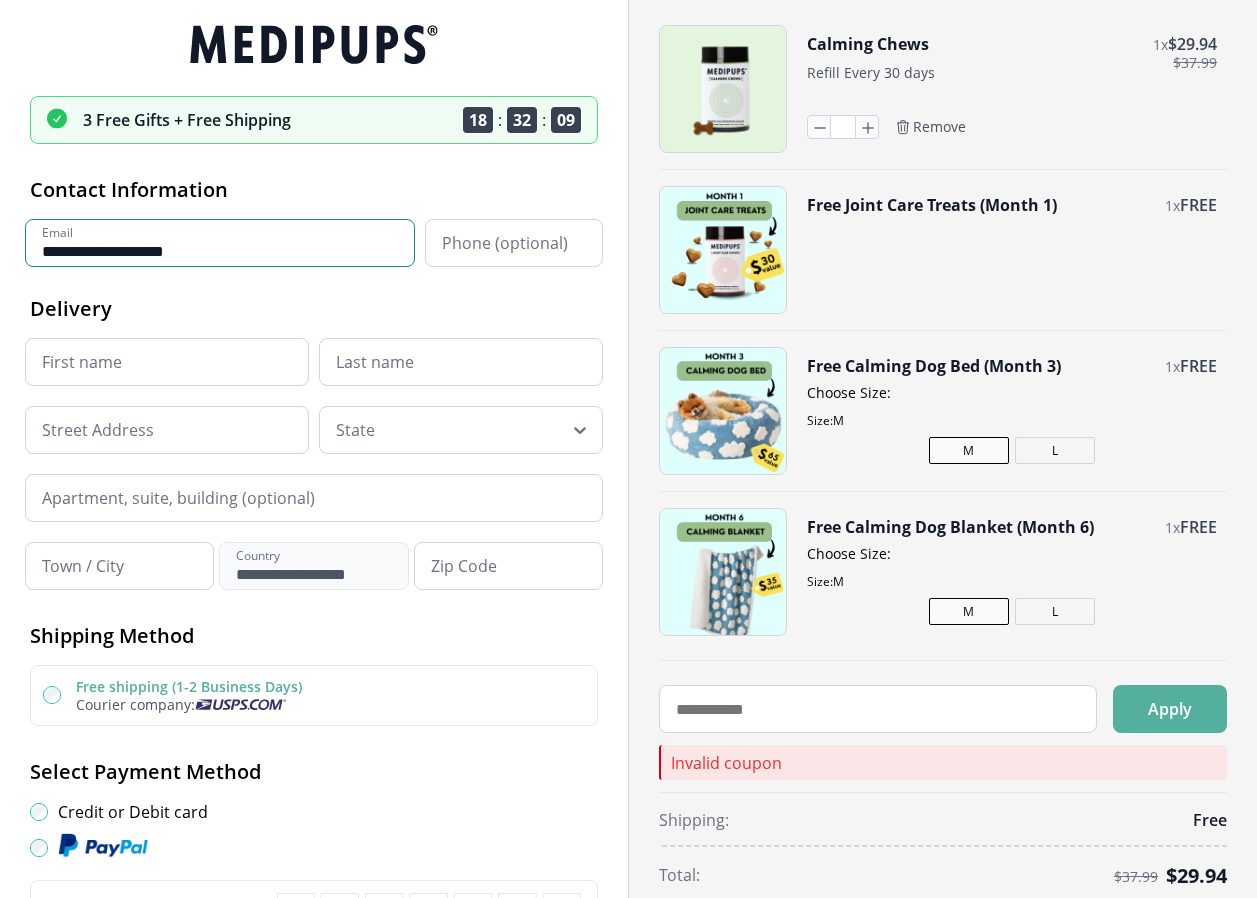 type on "********" 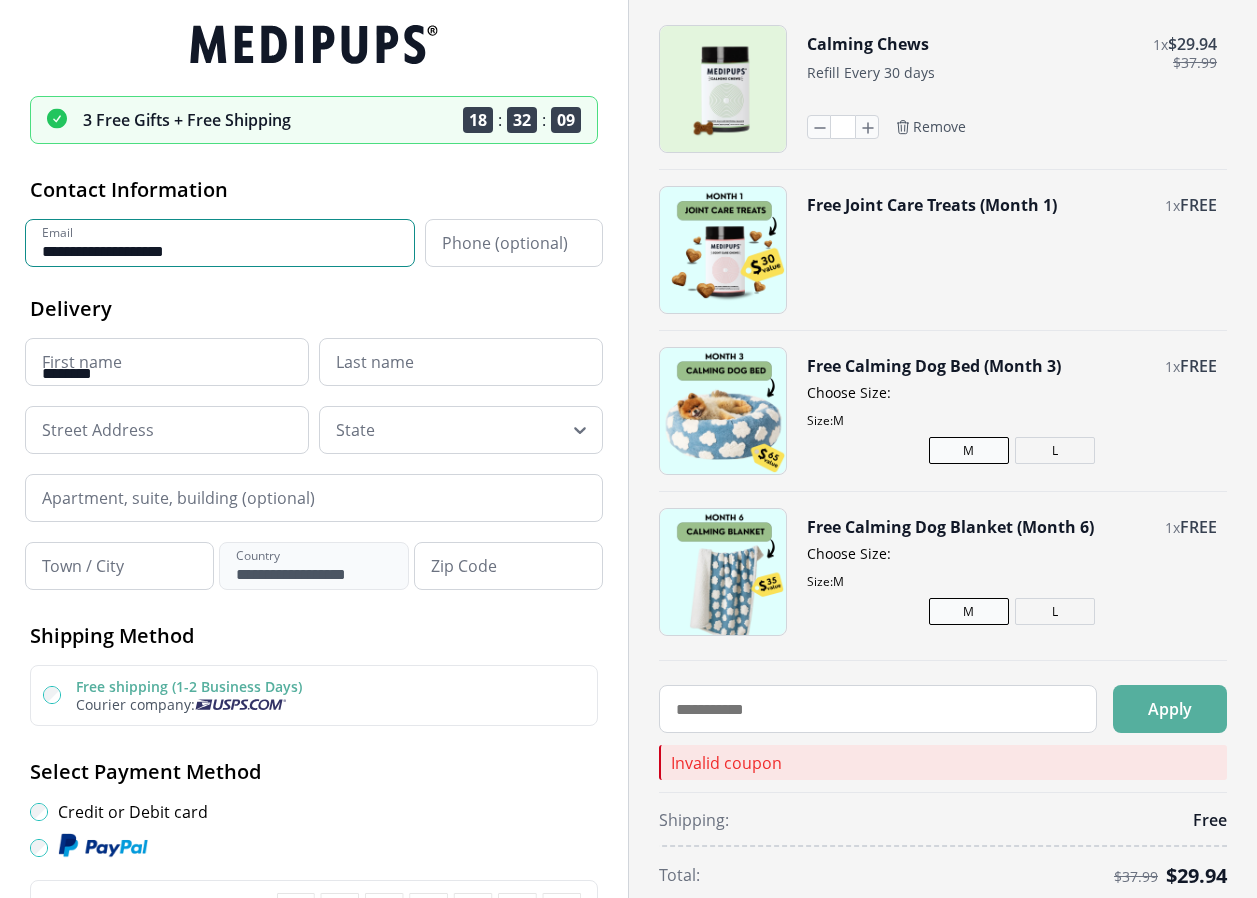 type on "****" 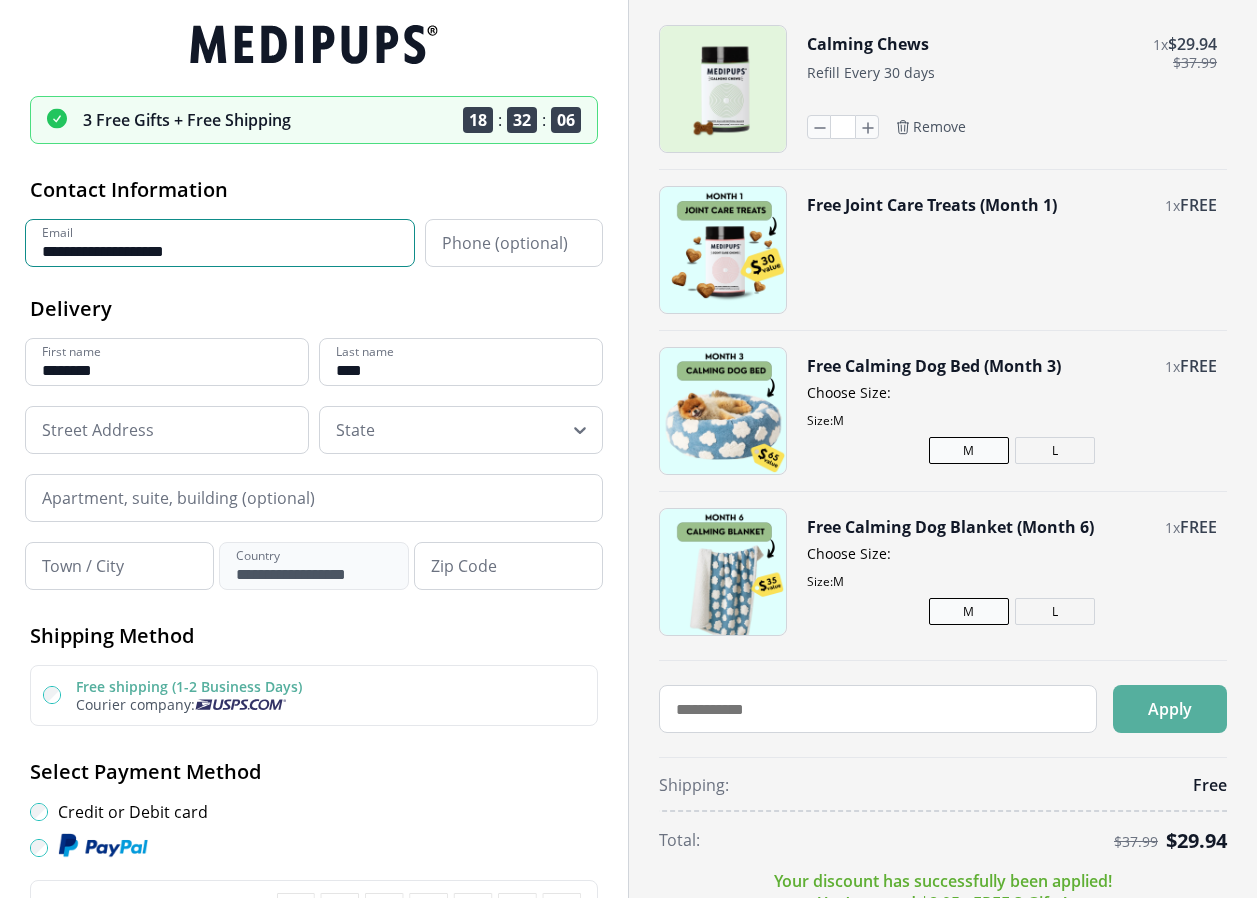 click at bounding box center [167, 430] 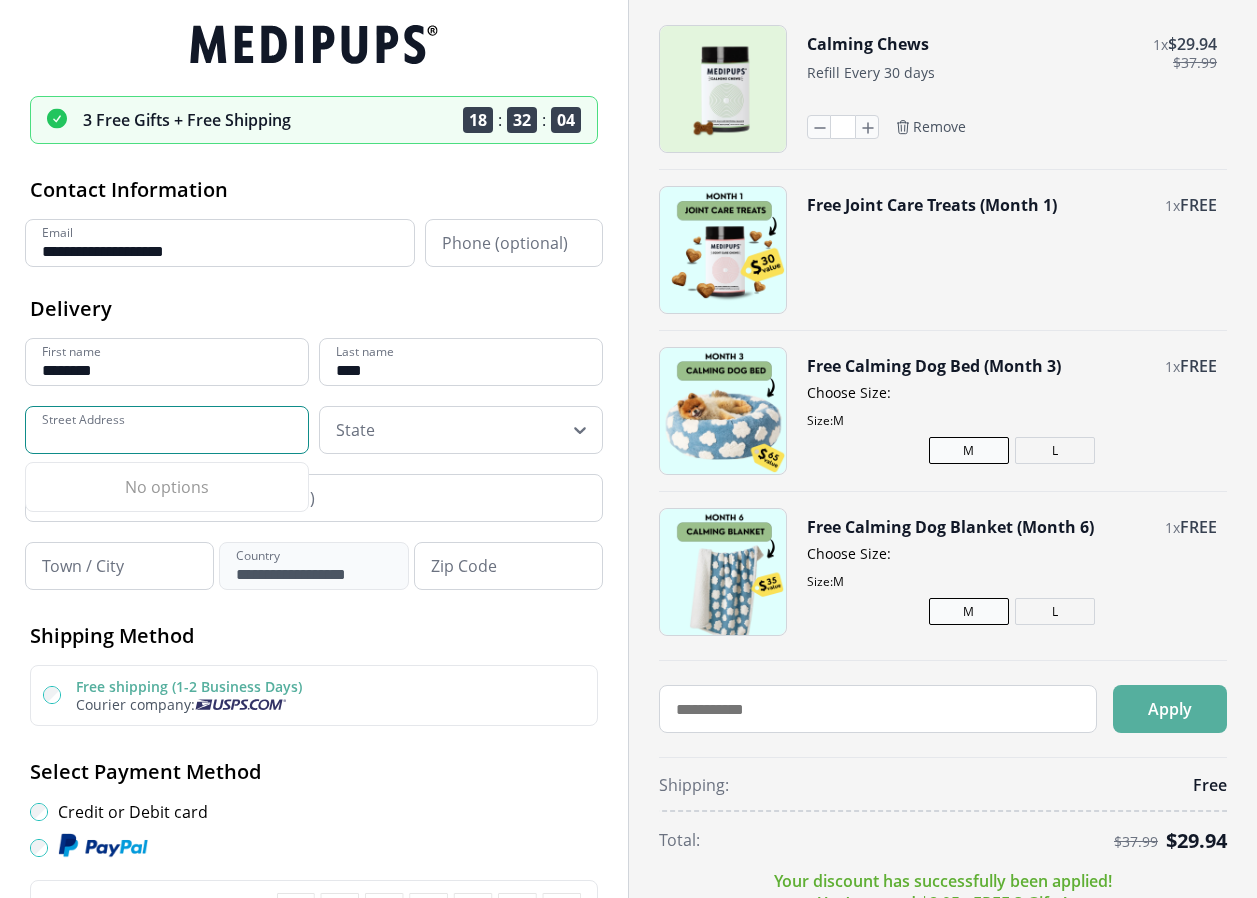 type on "**********" 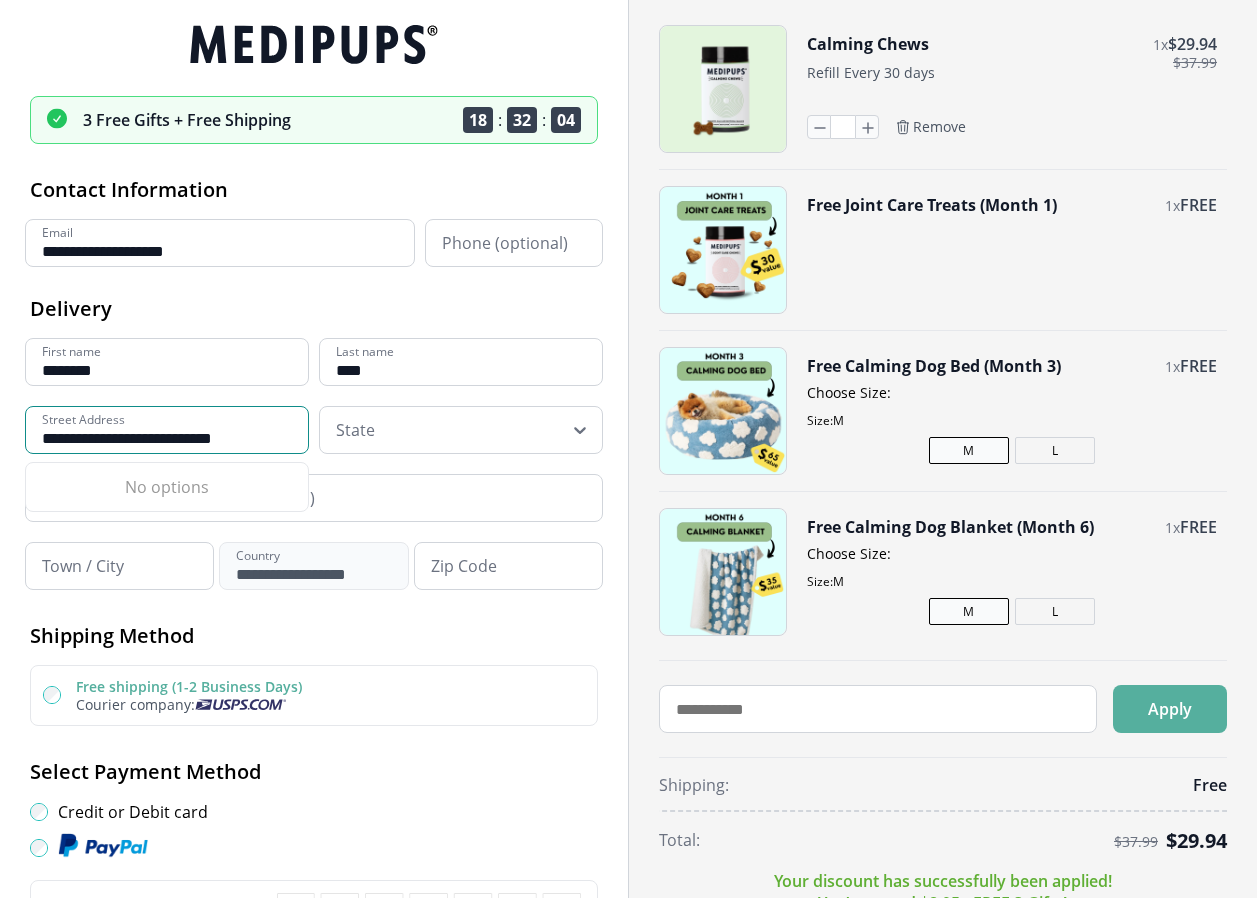 type on "**********" 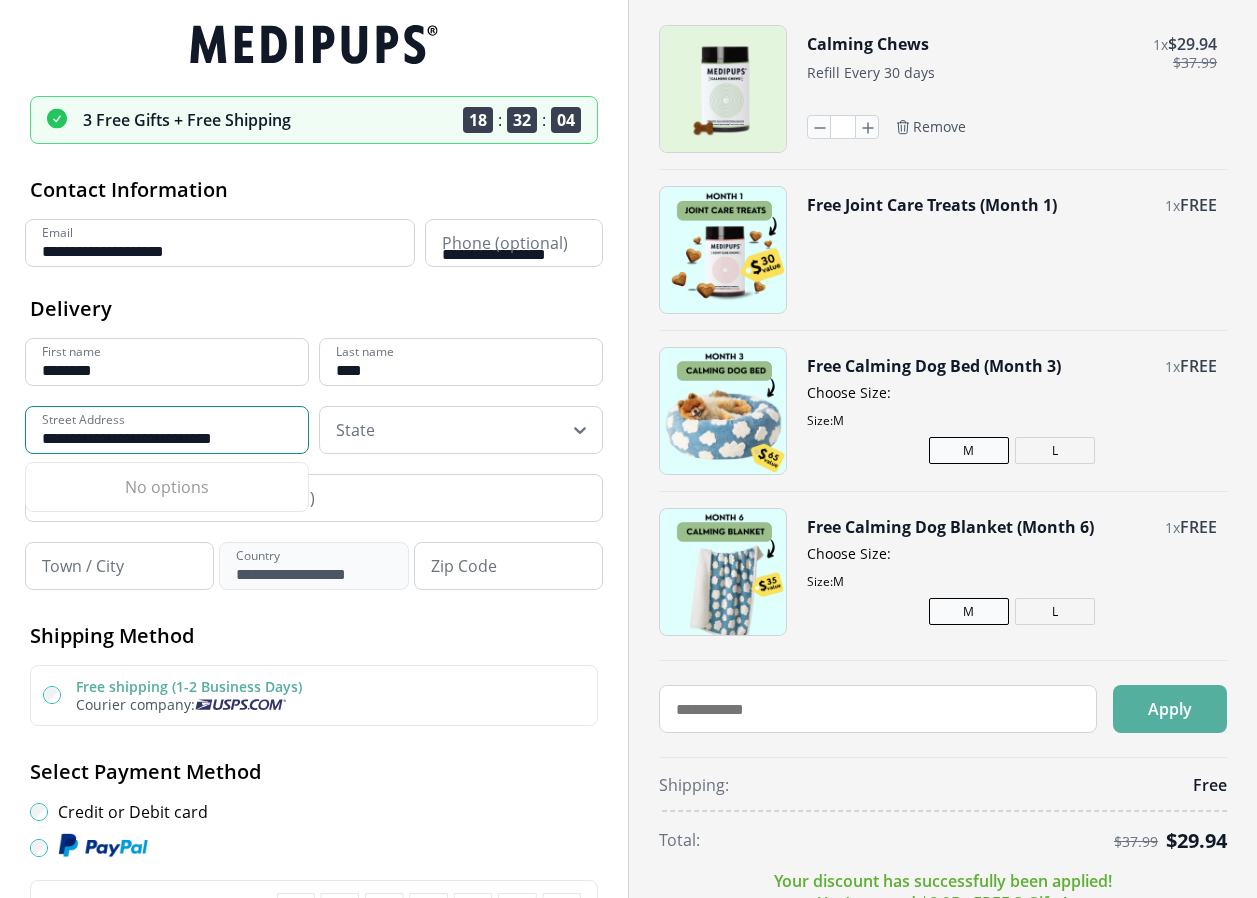 type on "**" 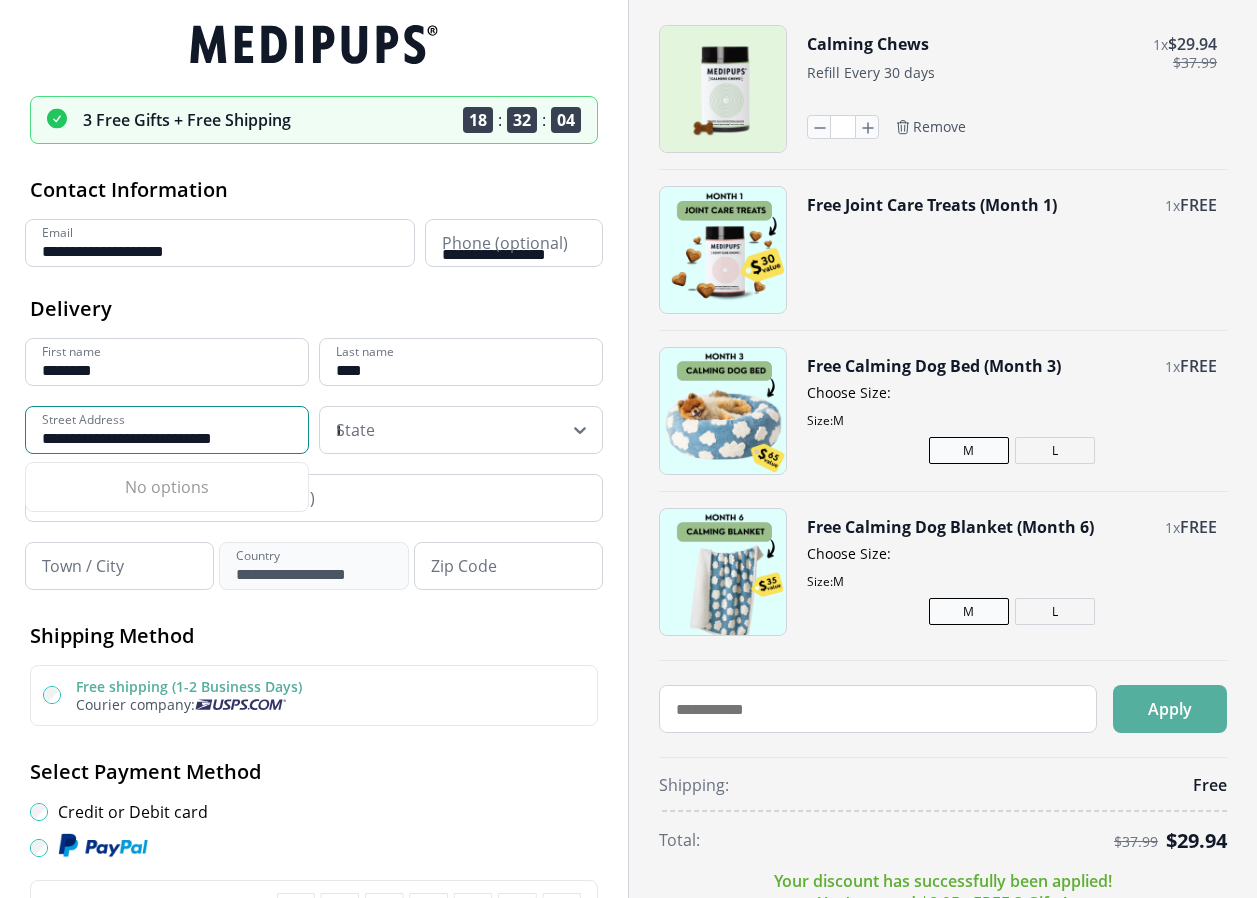 type on "**********" 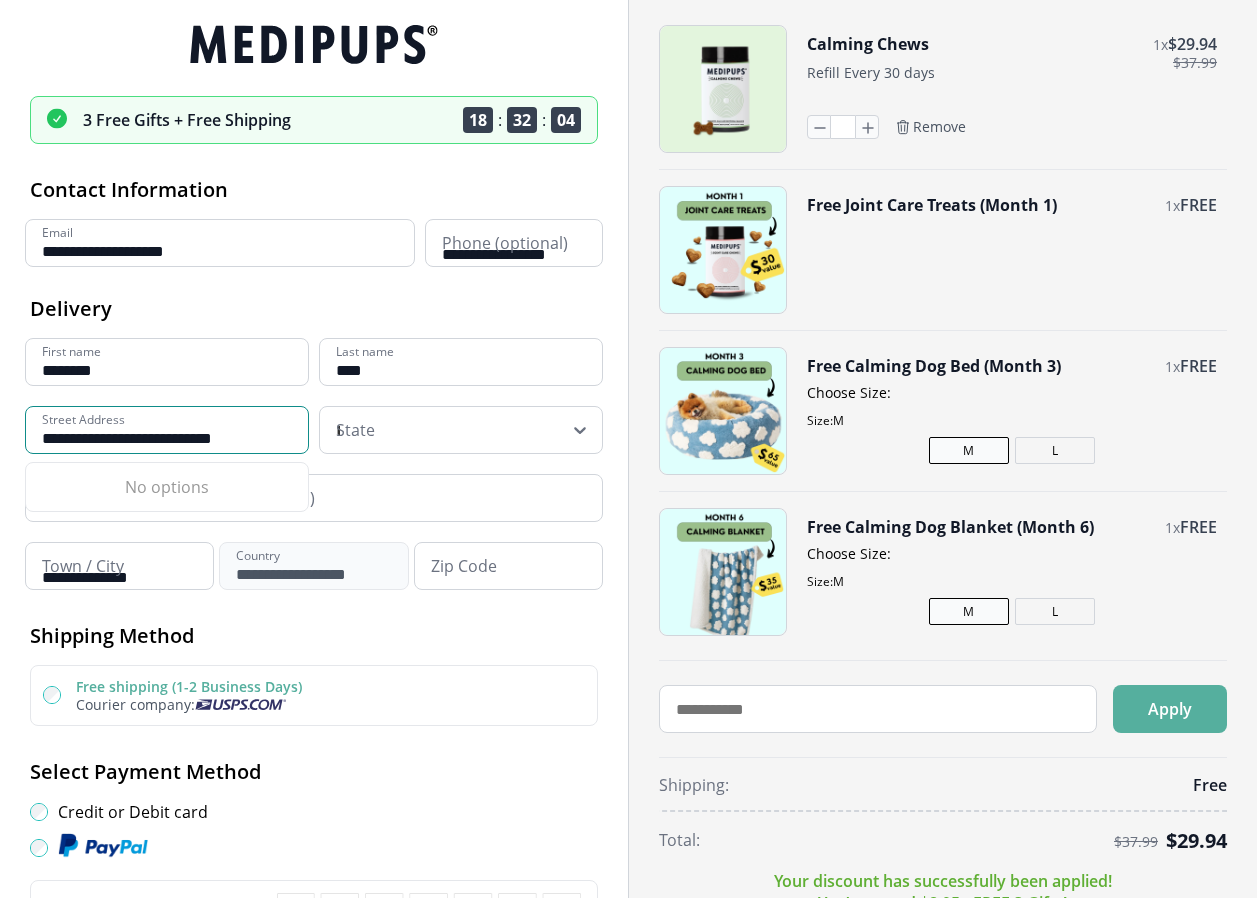 type on "*****" 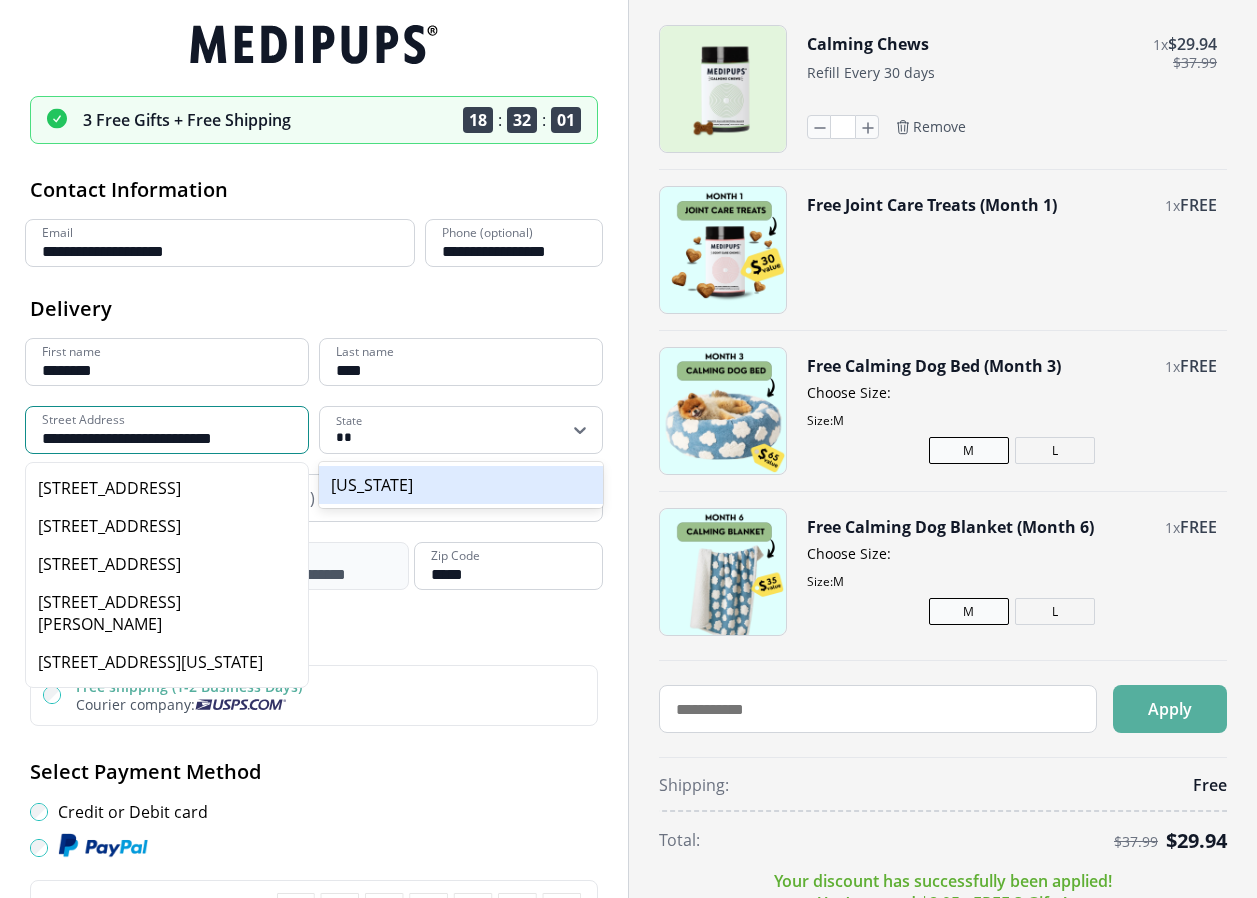 click on "Select Payment Method" at bounding box center [314, 771] 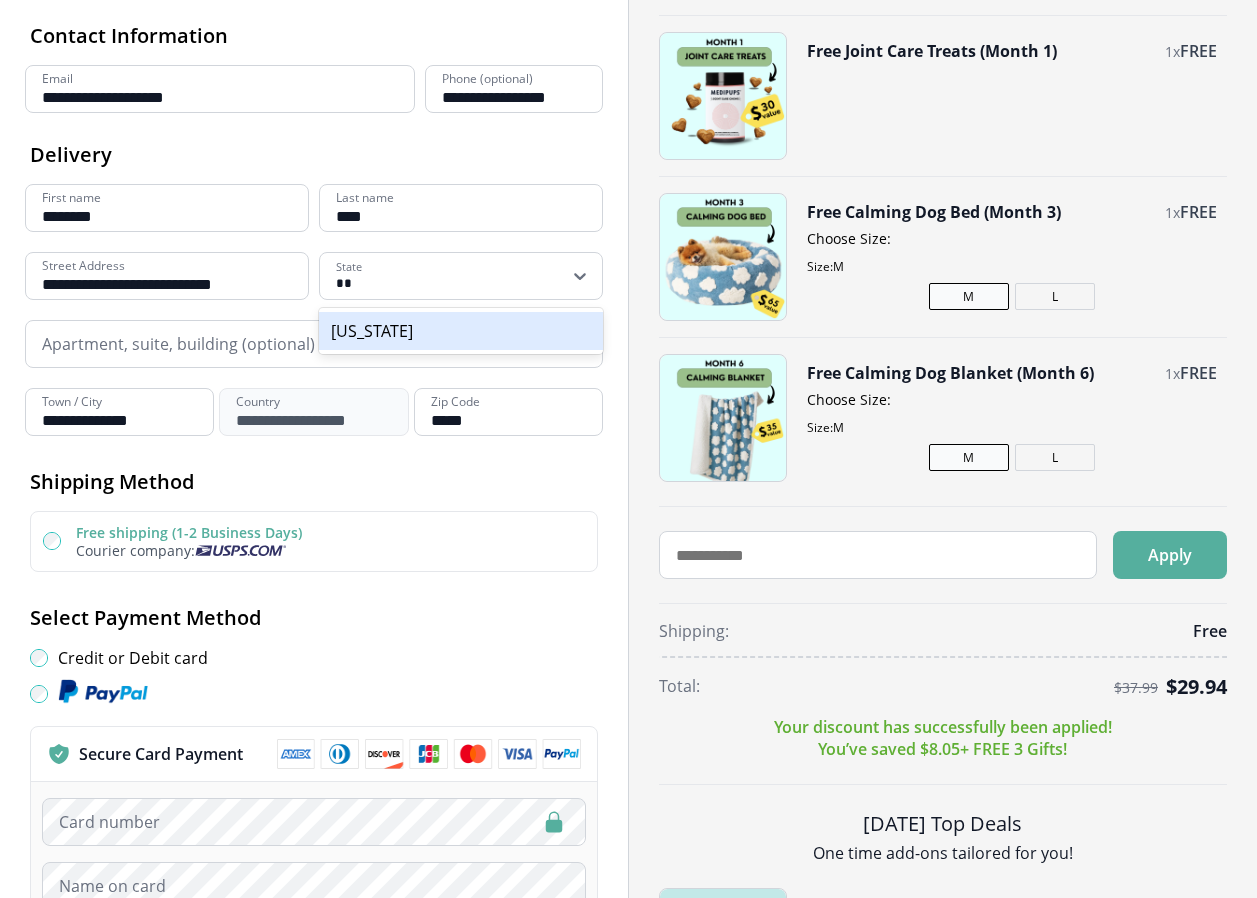scroll, scrollTop: 200, scrollLeft: 0, axis: vertical 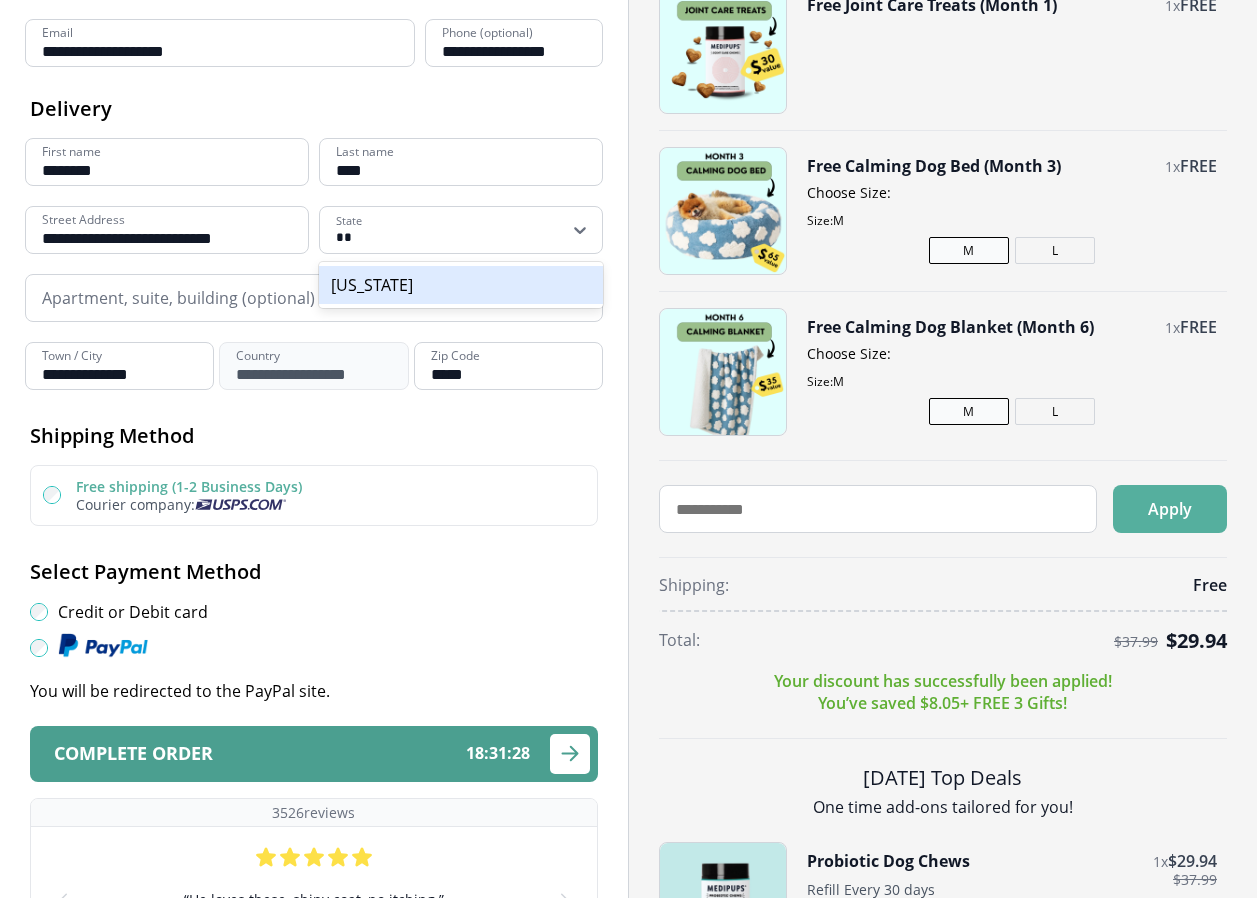 click on "Complete order 18 : 31 : 28" at bounding box center (292, 753) 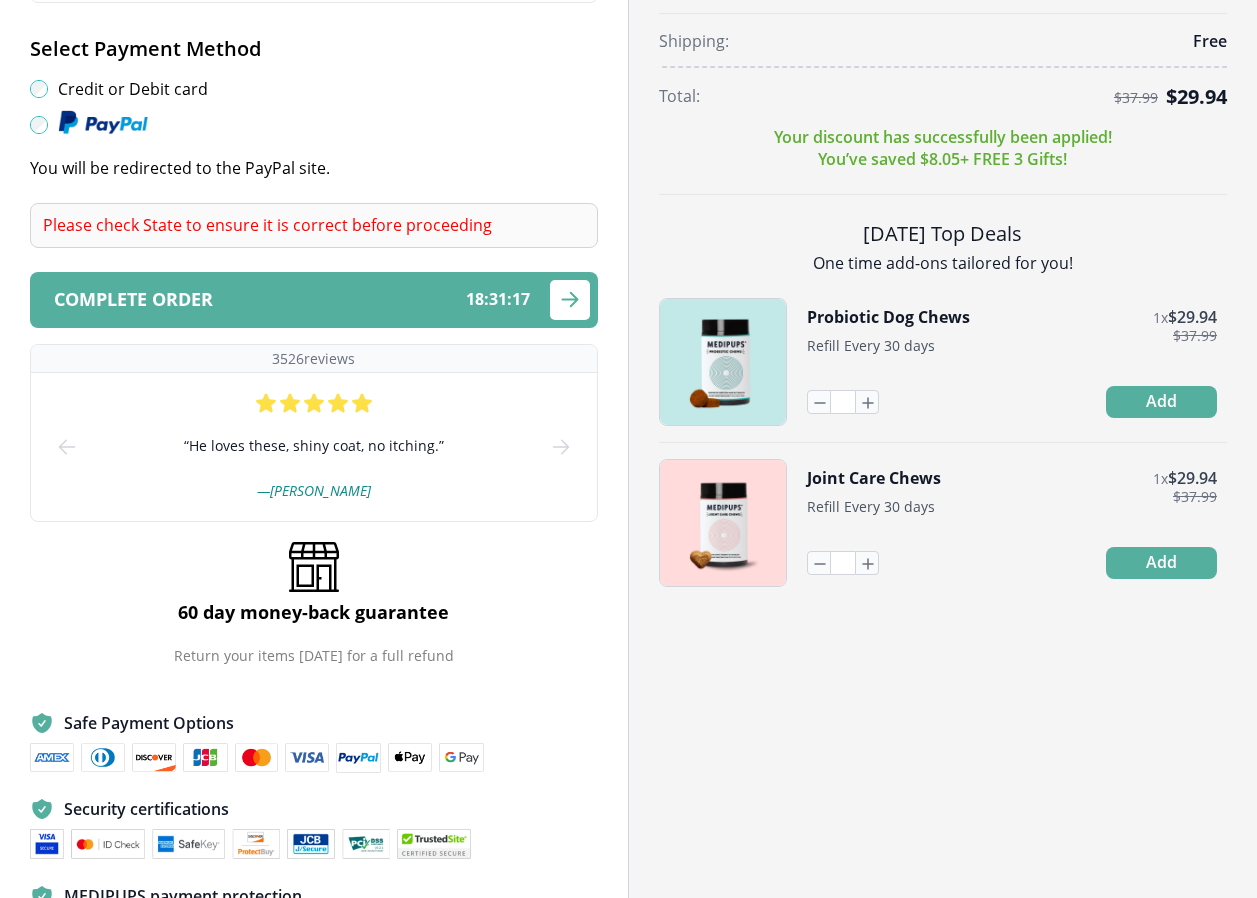 scroll, scrollTop: 746, scrollLeft: 0, axis: vertical 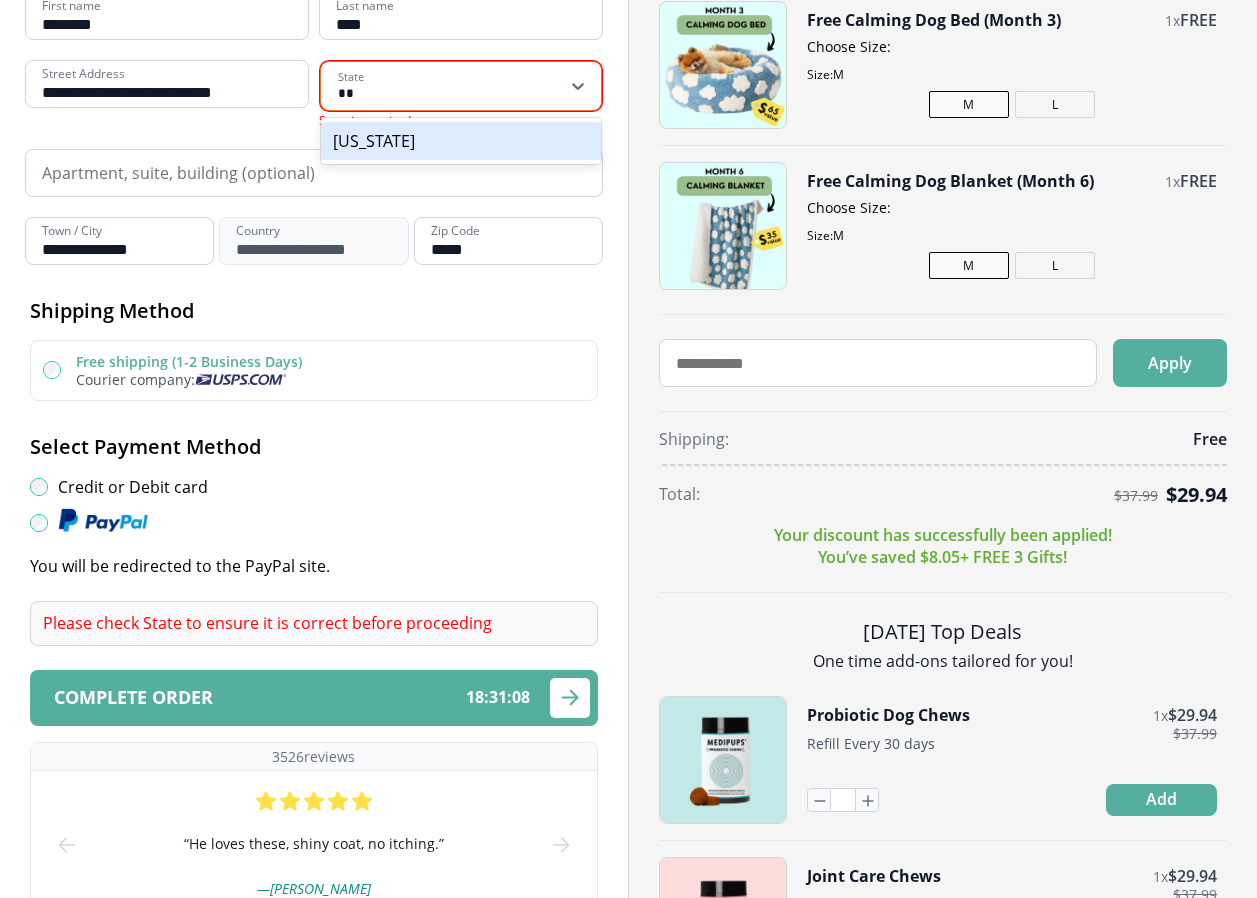 click on "[US_STATE]" at bounding box center [461, 141] 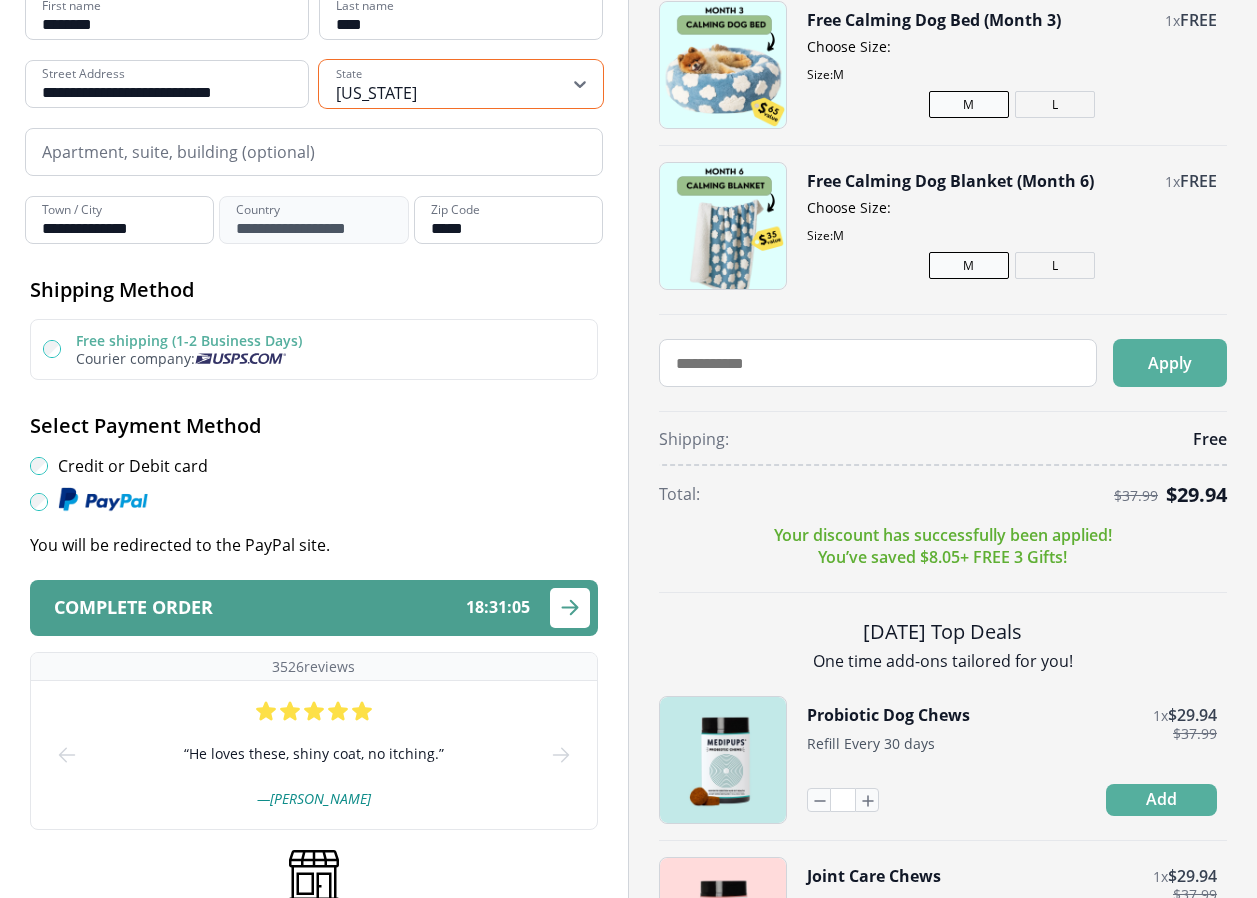 click on "Complete order" at bounding box center (133, 607) 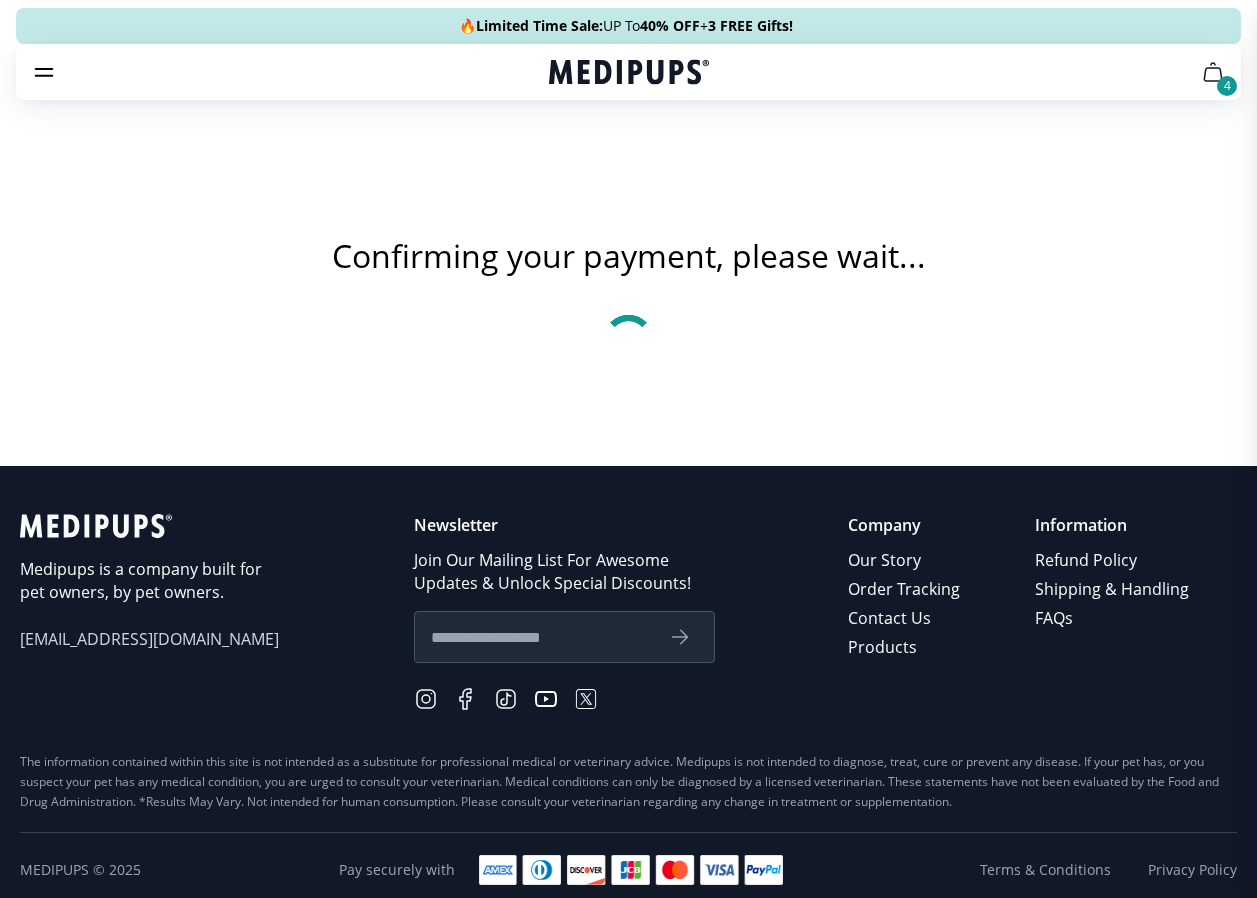 scroll, scrollTop: 0, scrollLeft: 0, axis: both 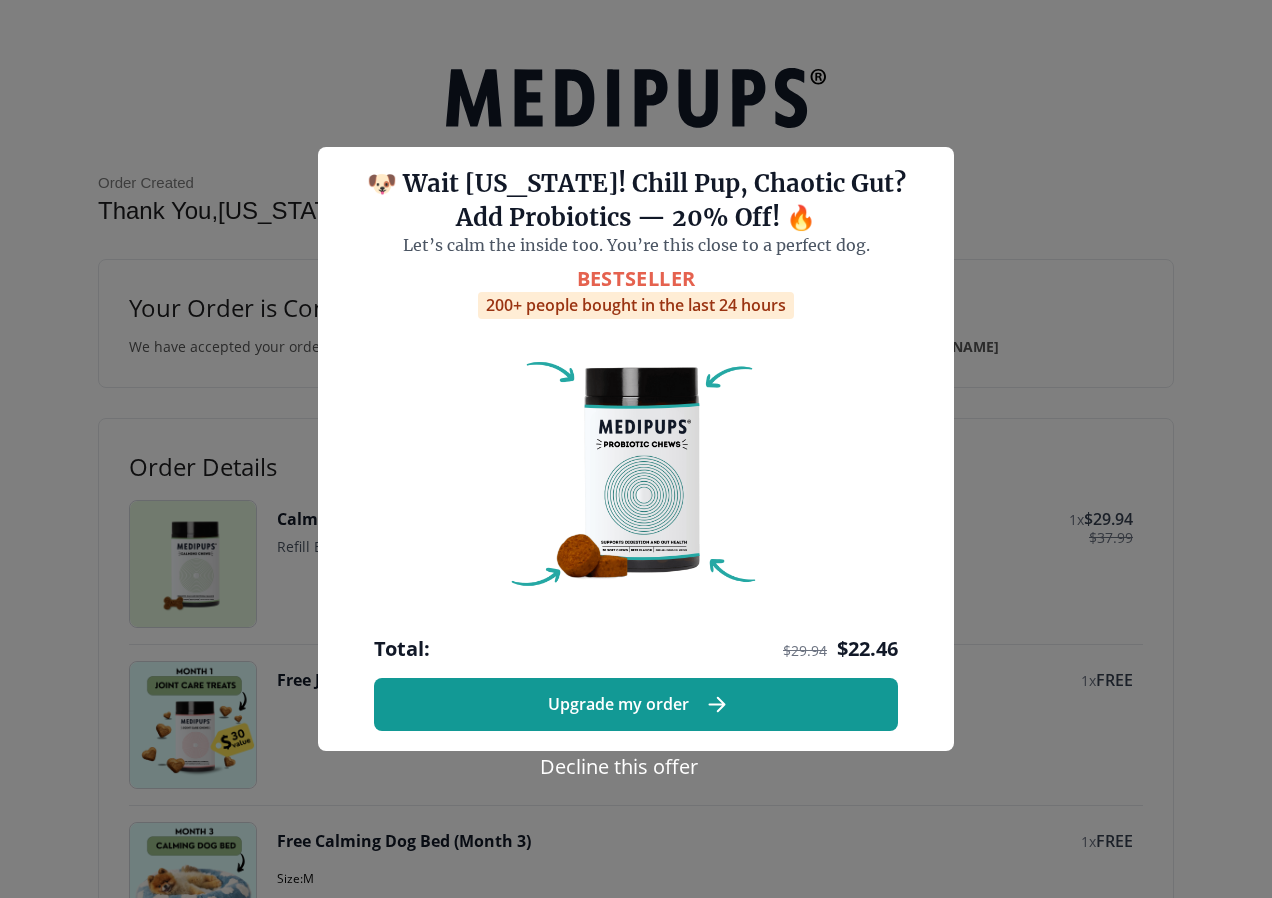 click on "Decline this offer" at bounding box center (619, 766) 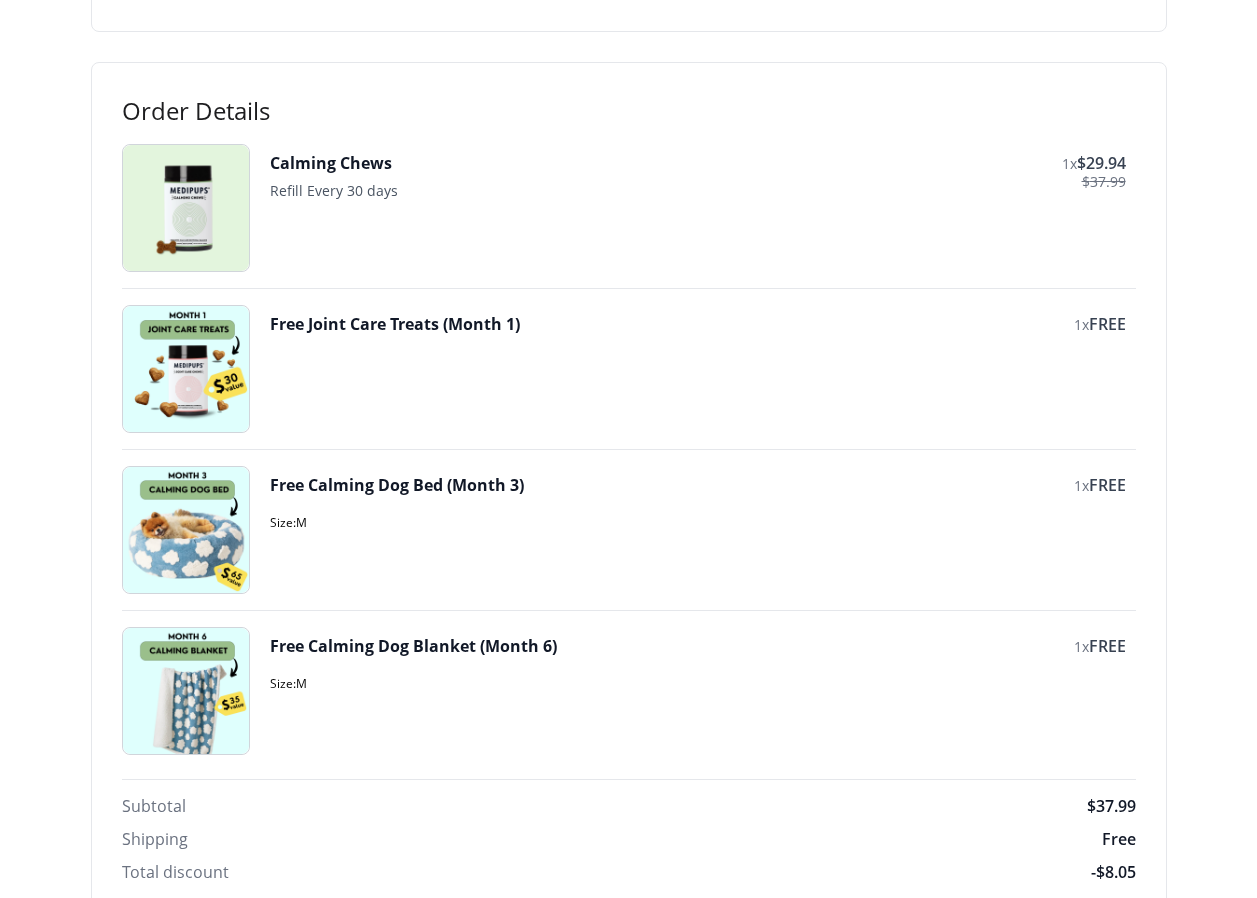 scroll, scrollTop: 0, scrollLeft: 0, axis: both 